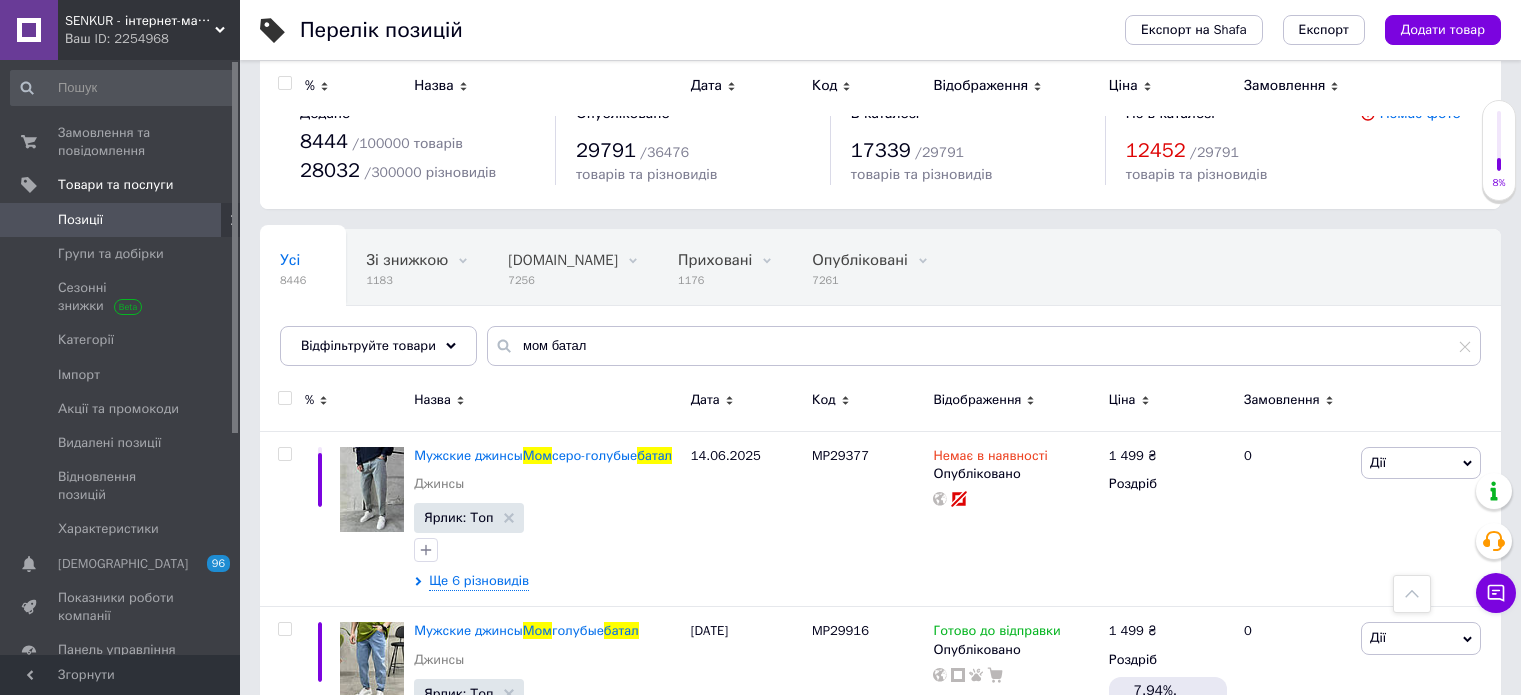 scroll, scrollTop: 400, scrollLeft: 0, axis: vertical 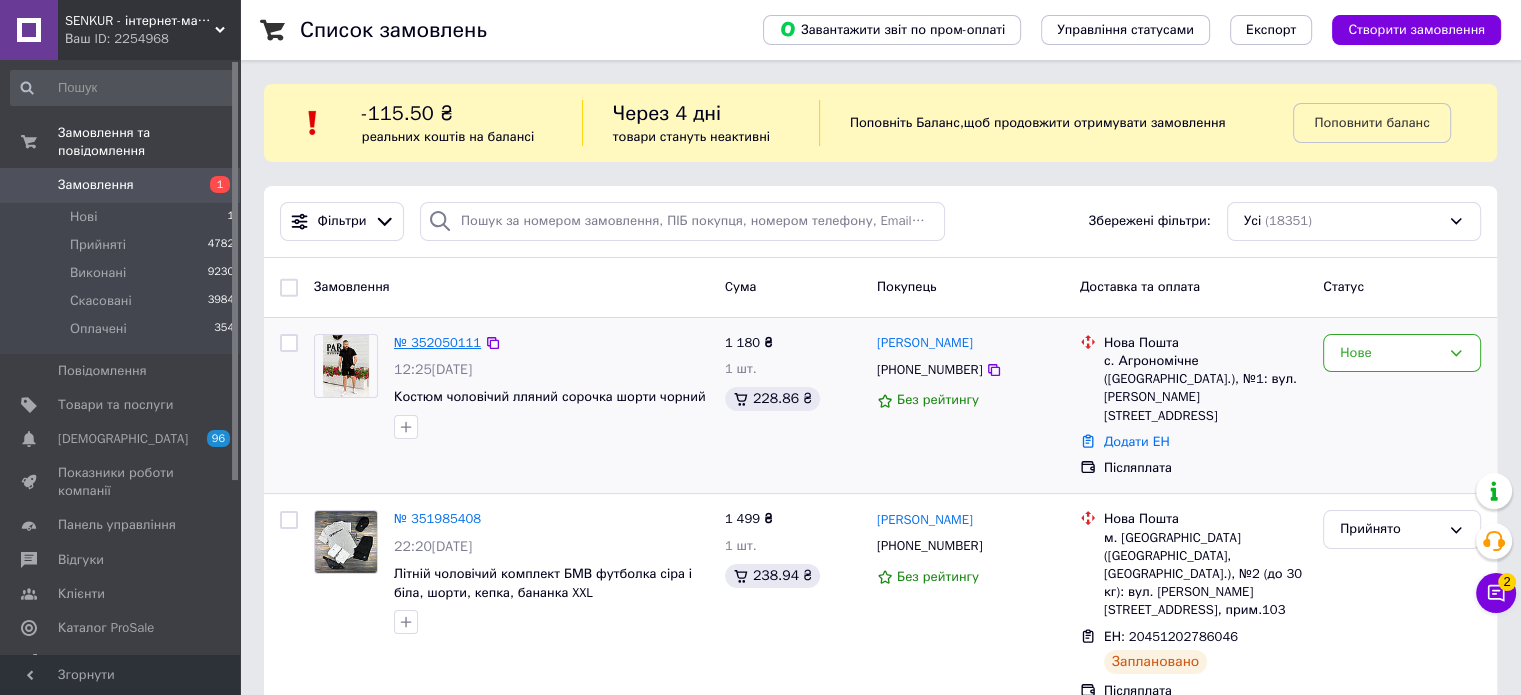 click on "№ 352050111" at bounding box center (437, 342) 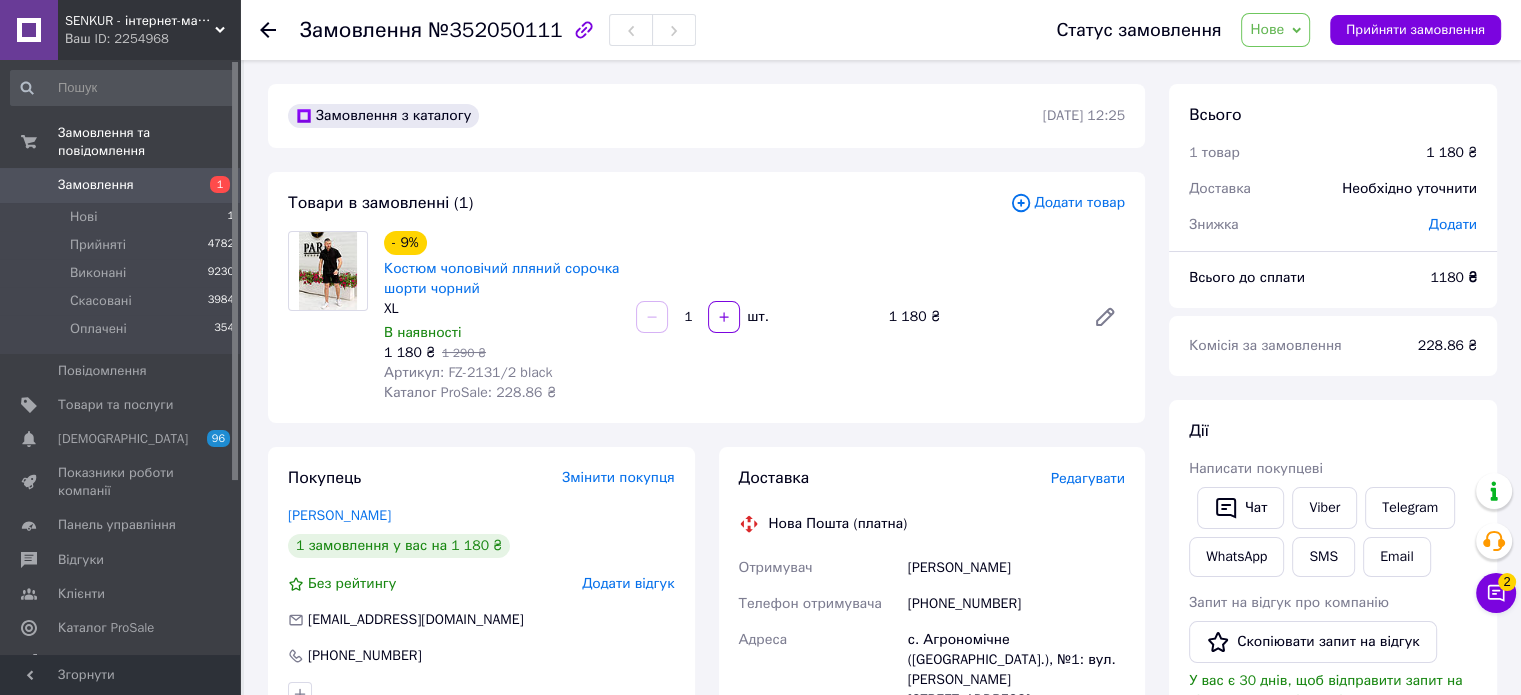 click on "Чат з покупцем 2" at bounding box center [1496, 593] 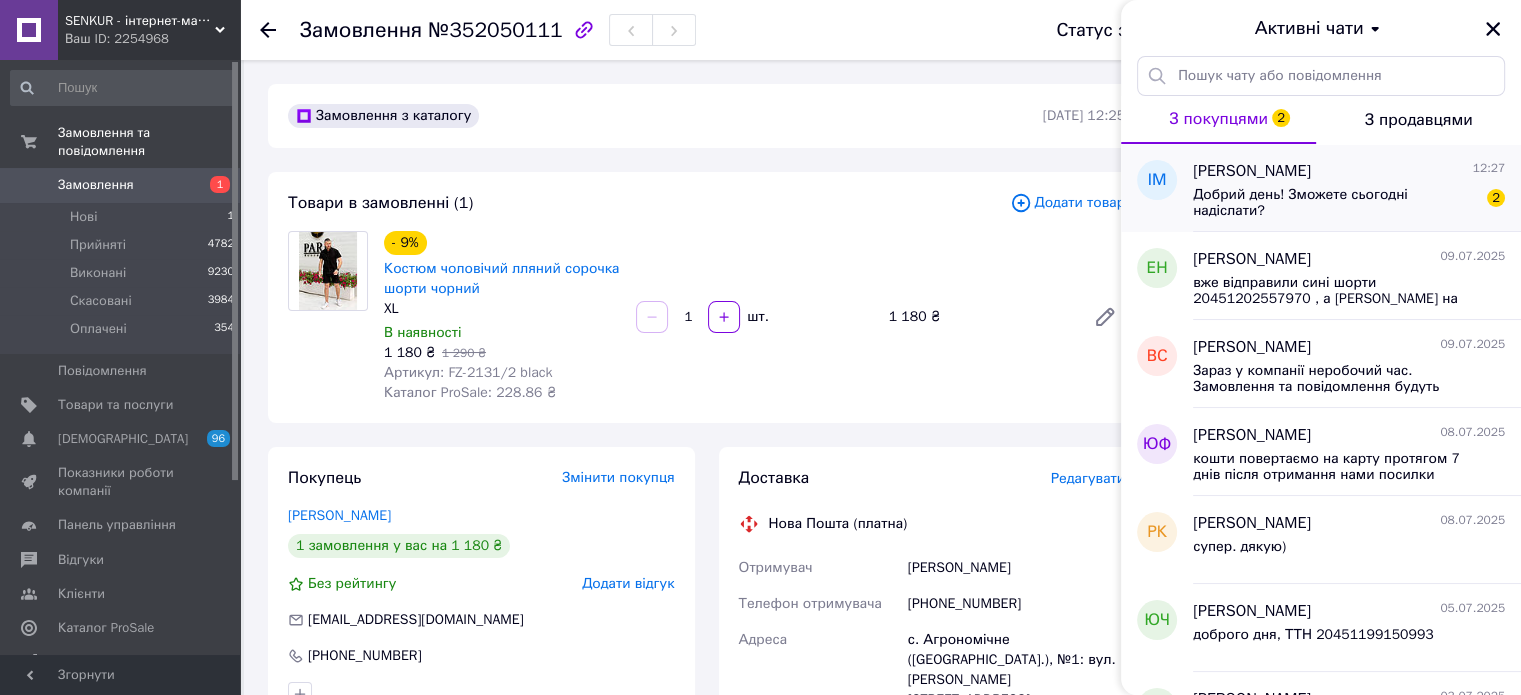 click on "Добрий день! Зможете сьогодні надіслати?" at bounding box center (1335, 203) 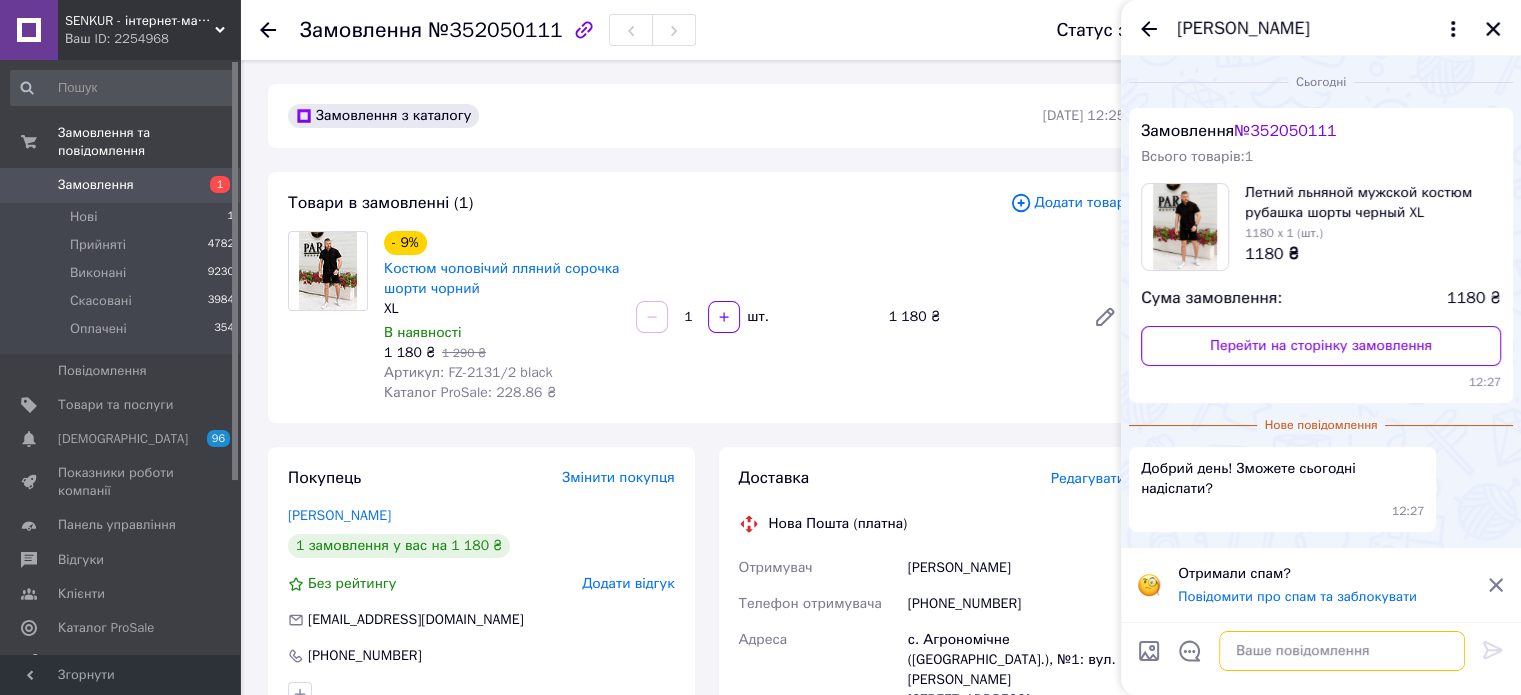click at bounding box center [1342, 651] 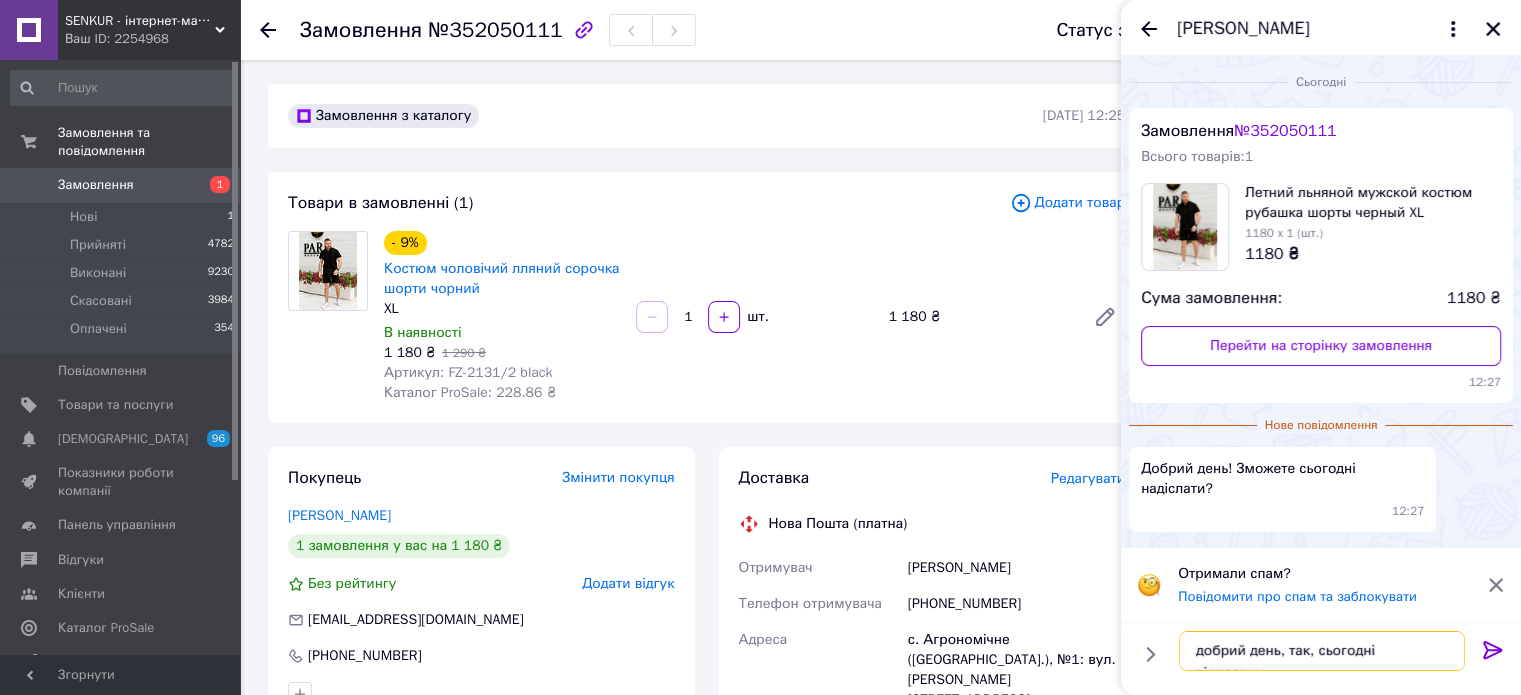 type on "добрий день, так, сьогодні відправимо" 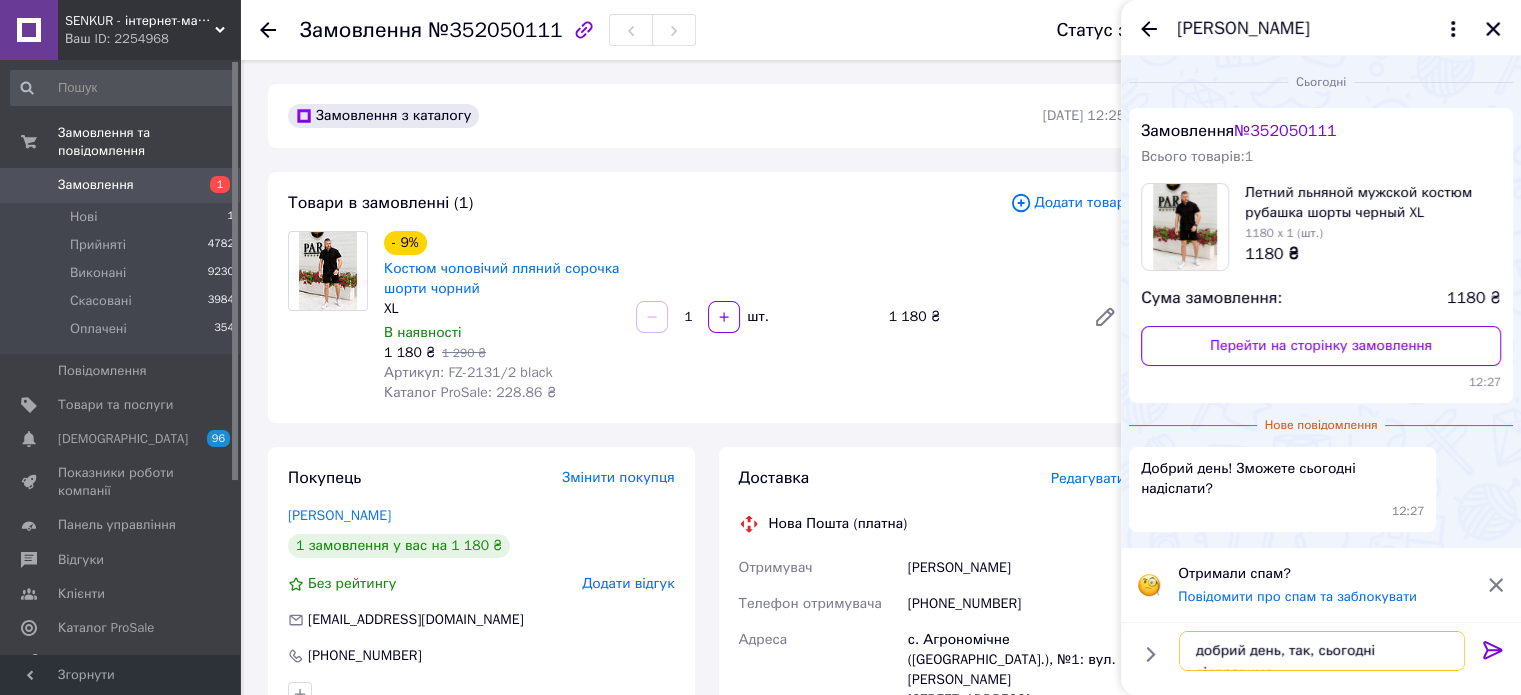 type 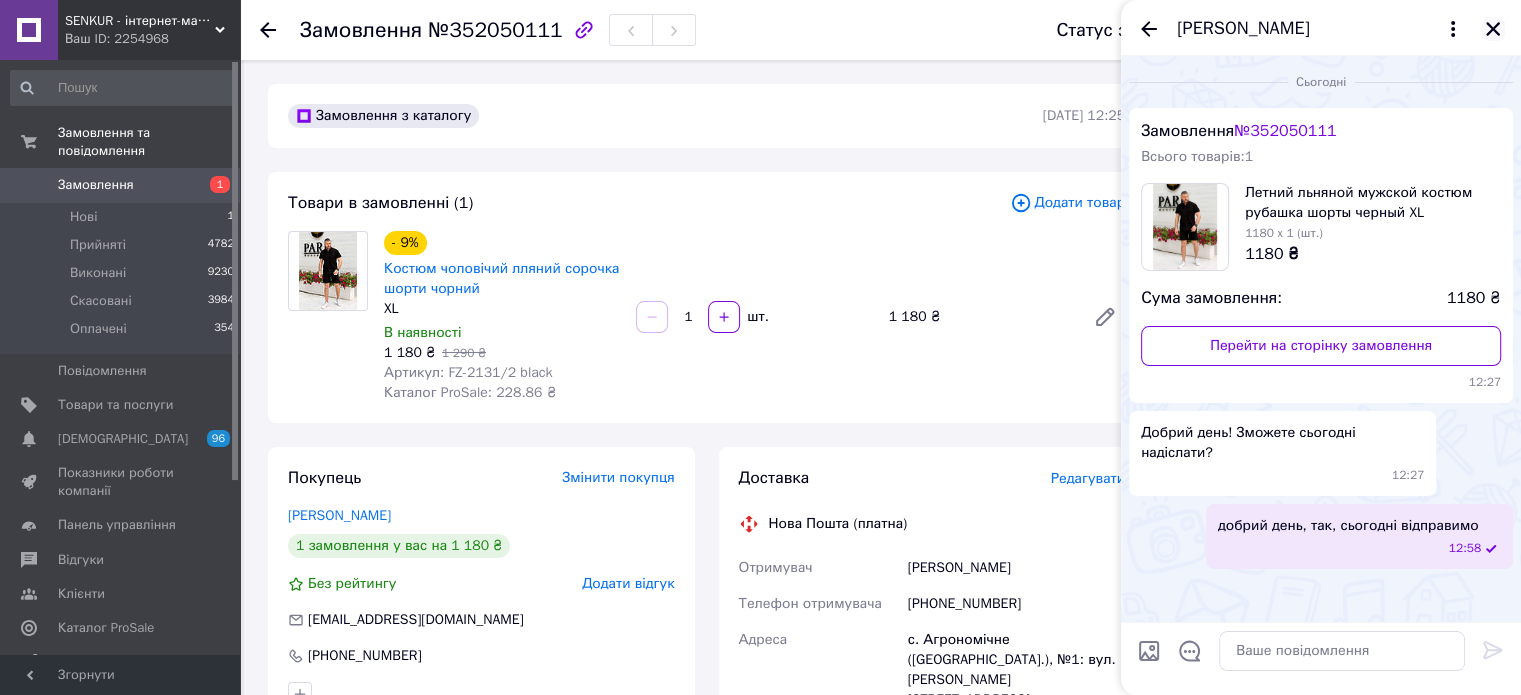 click 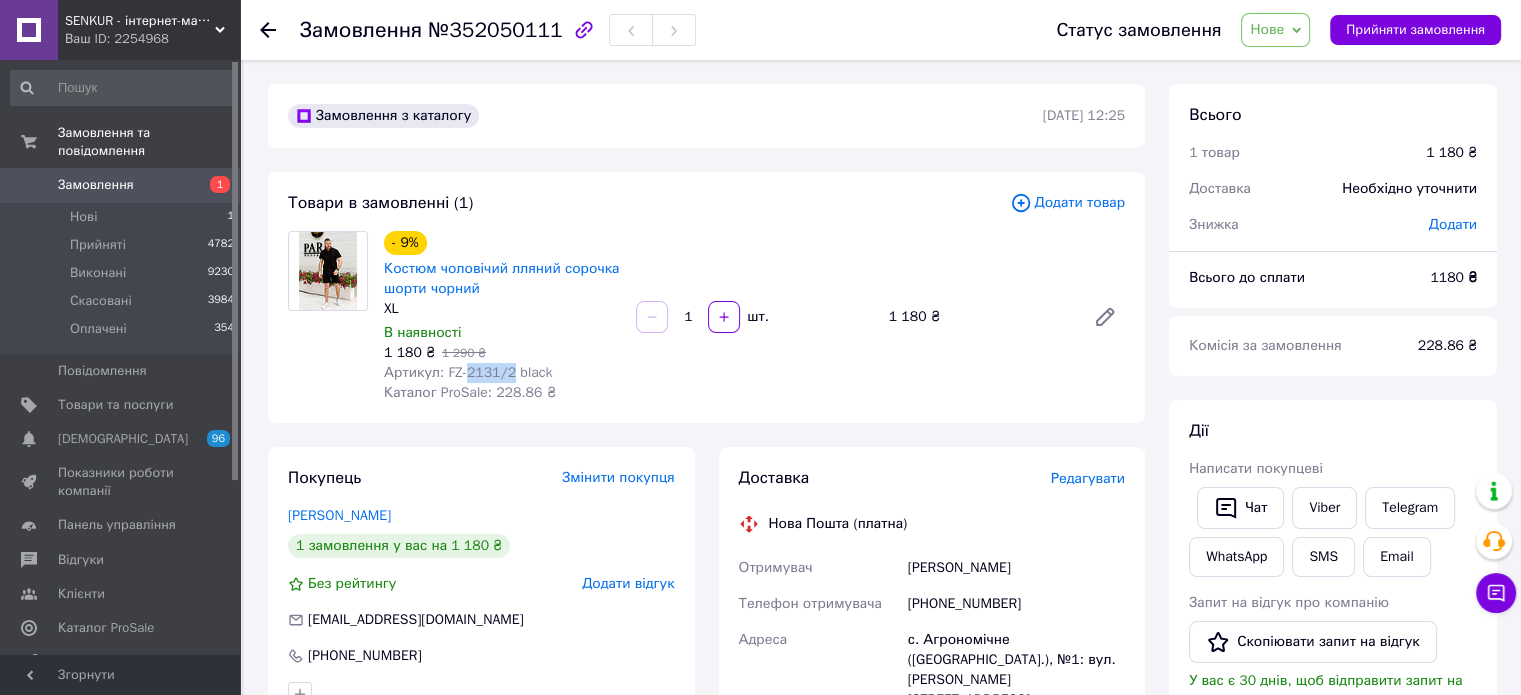 drag, startPoint x: 507, startPoint y: 365, endPoint x: 465, endPoint y: 377, distance: 43.68066 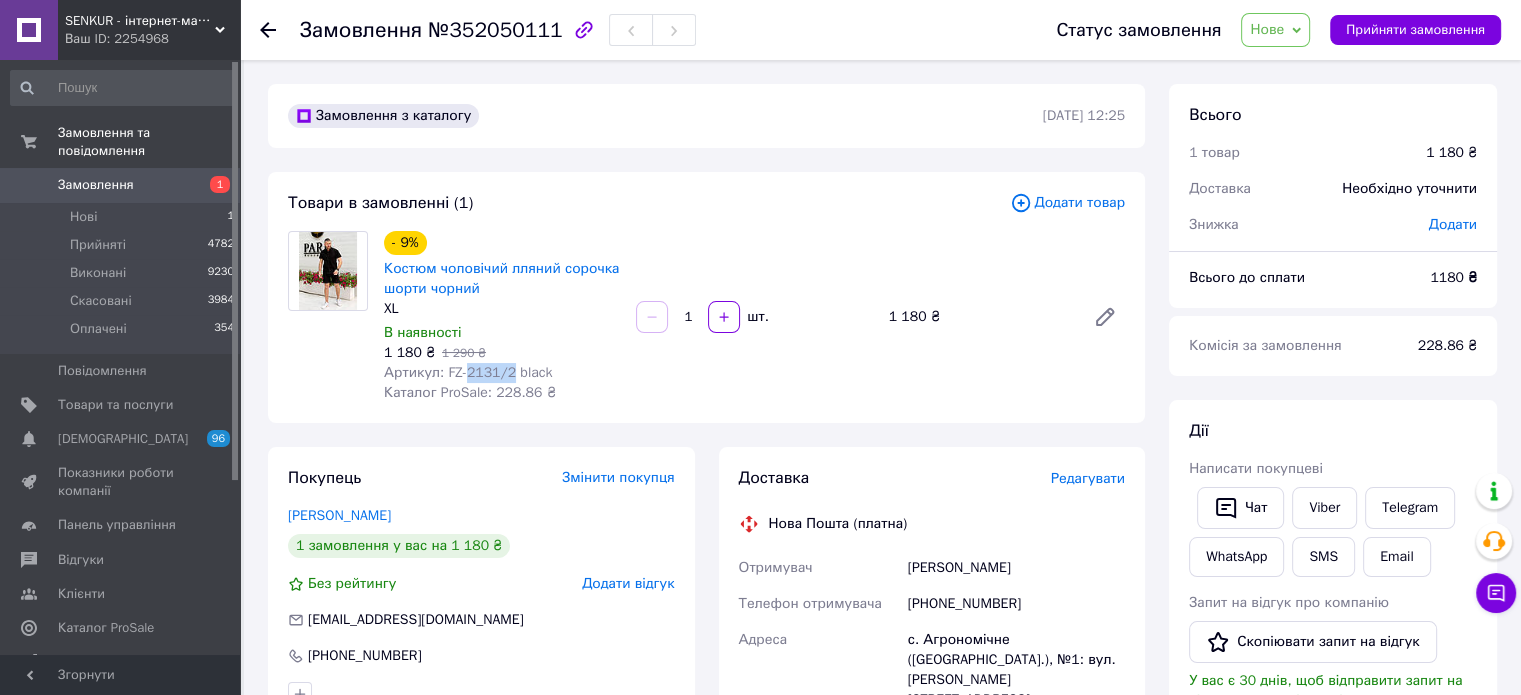 copy on "2131/2" 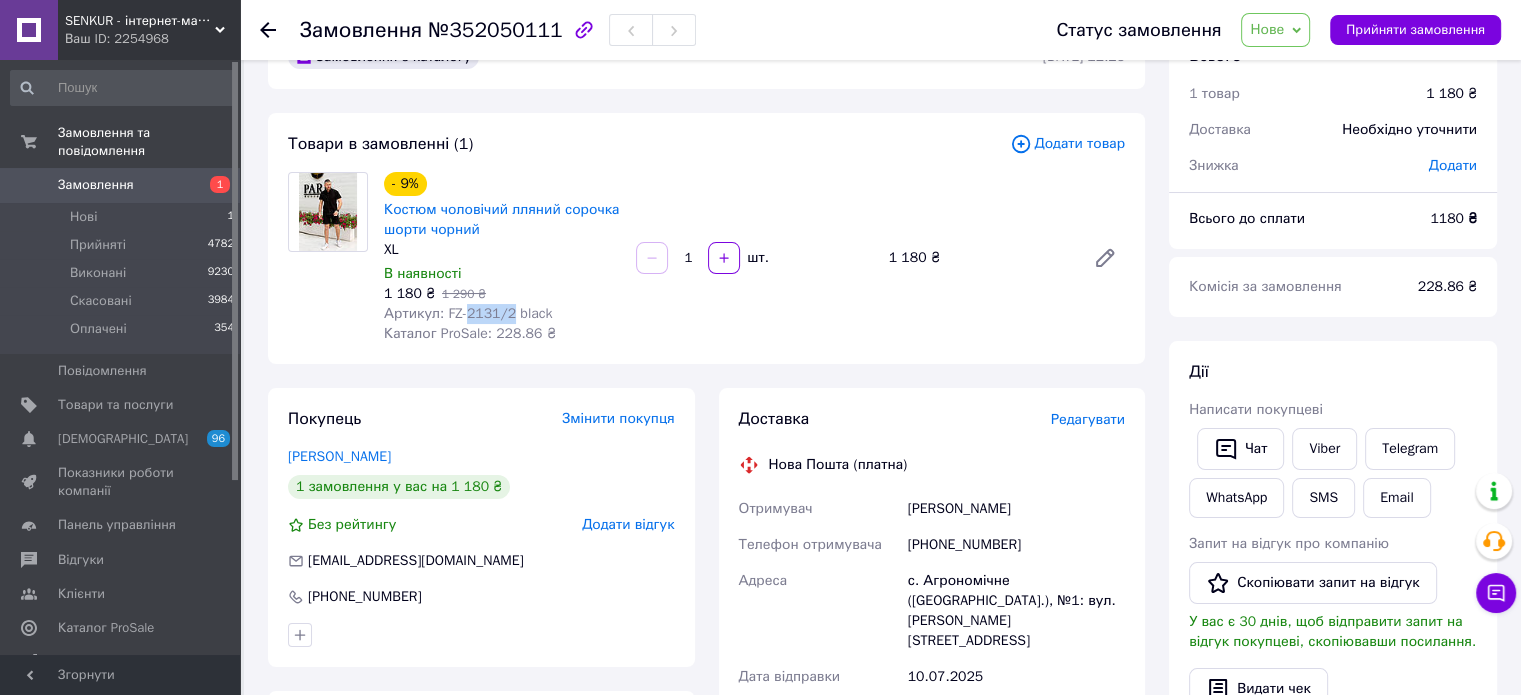 scroll, scrollTop: 200, scrollLeft: 0, axis: vertical 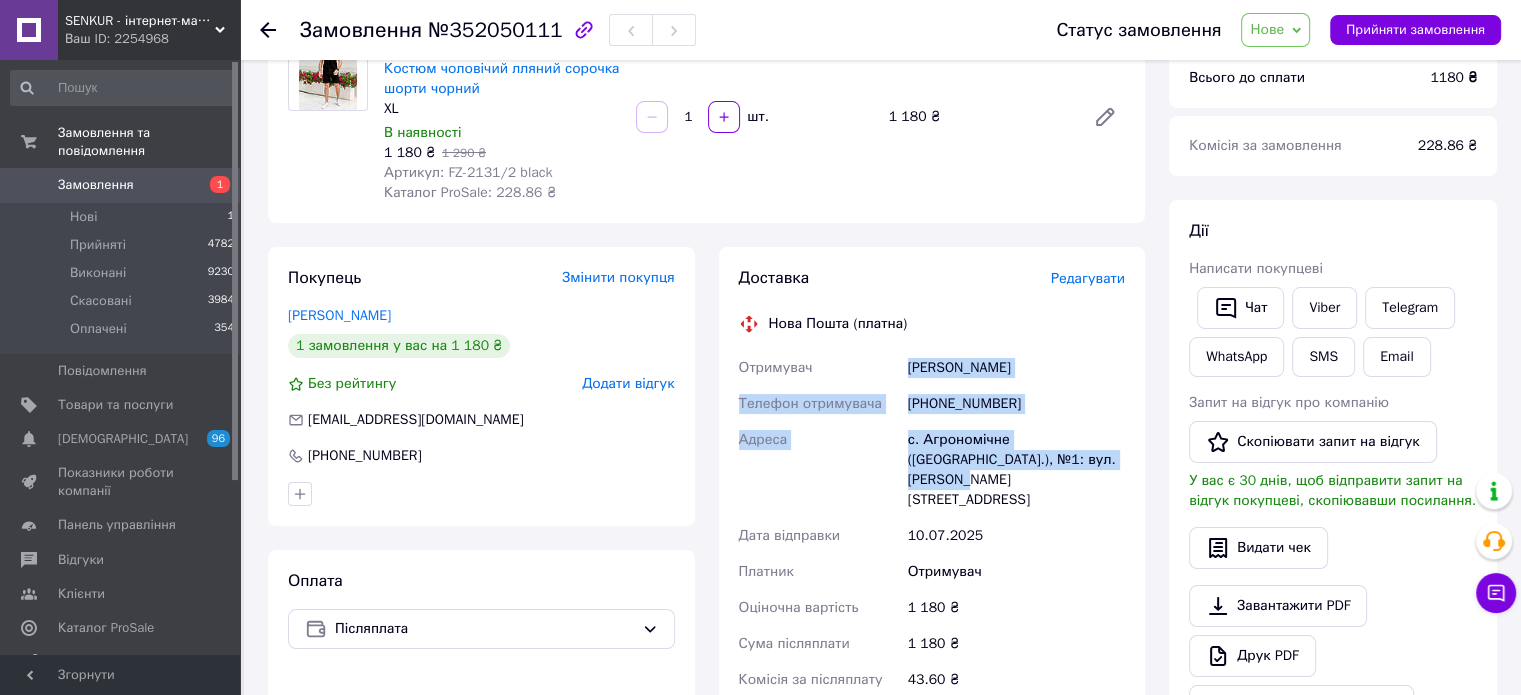 drag, startPoint x: 909, startPoint y: 359, endPoint x: 1090, endPoint y: 456, distance: 205.35335 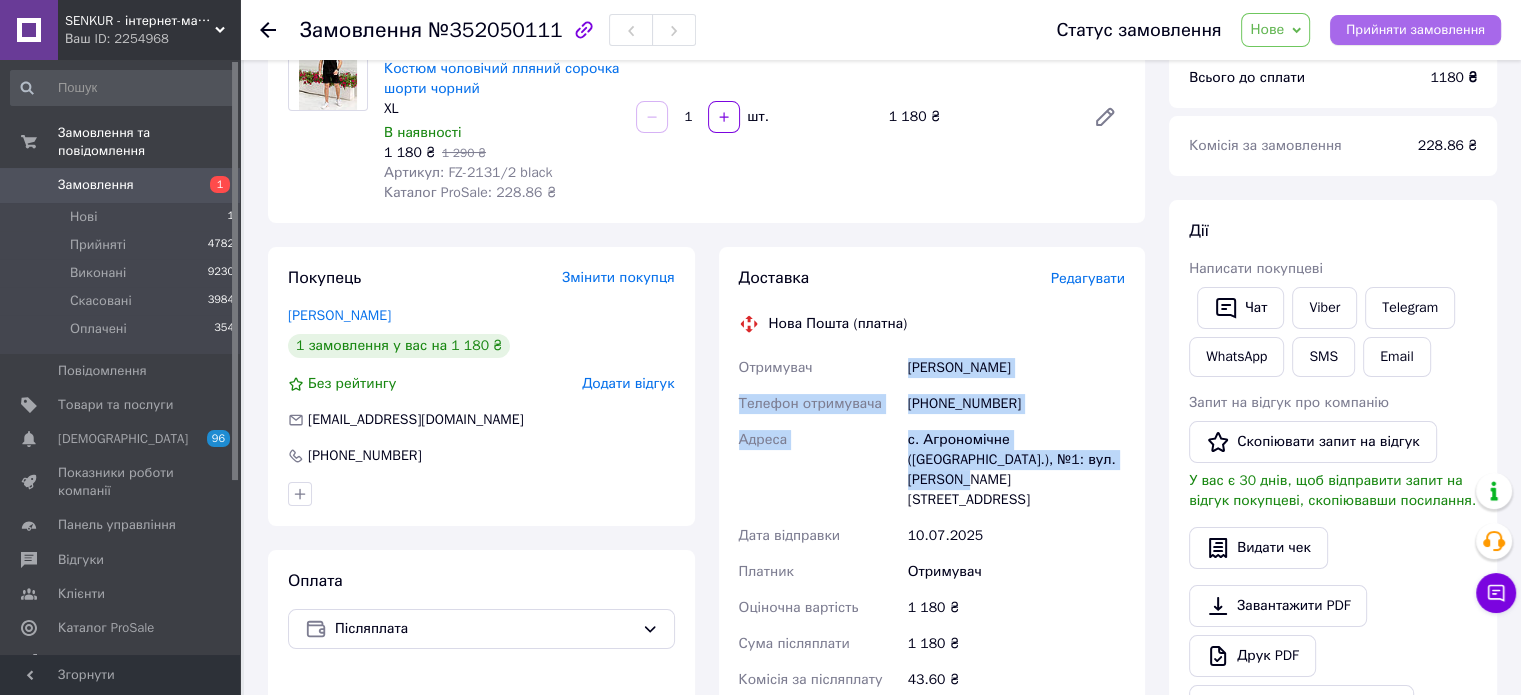 click on "Прийняти замовлення" at bounding box center (1415, 30) 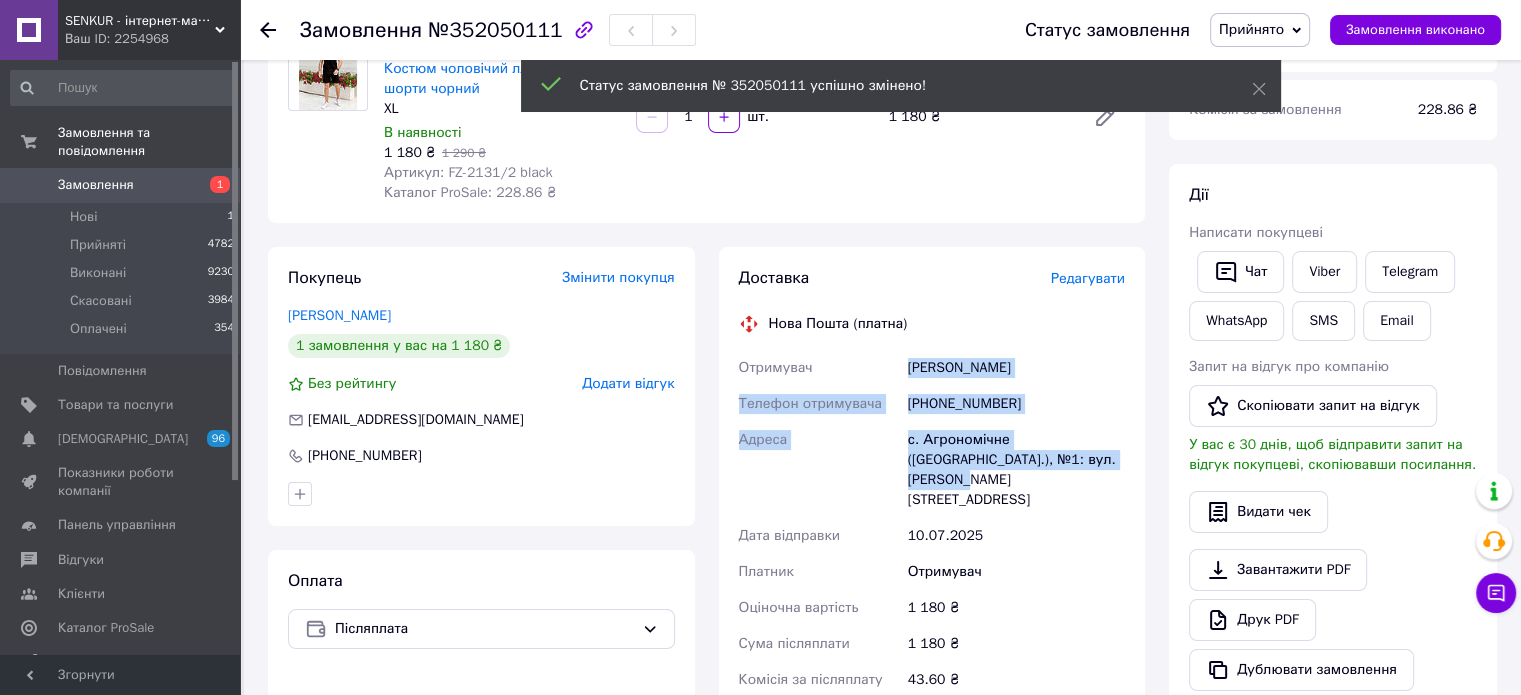 click on "Замовлення 1" at bounding box center (123, 185) 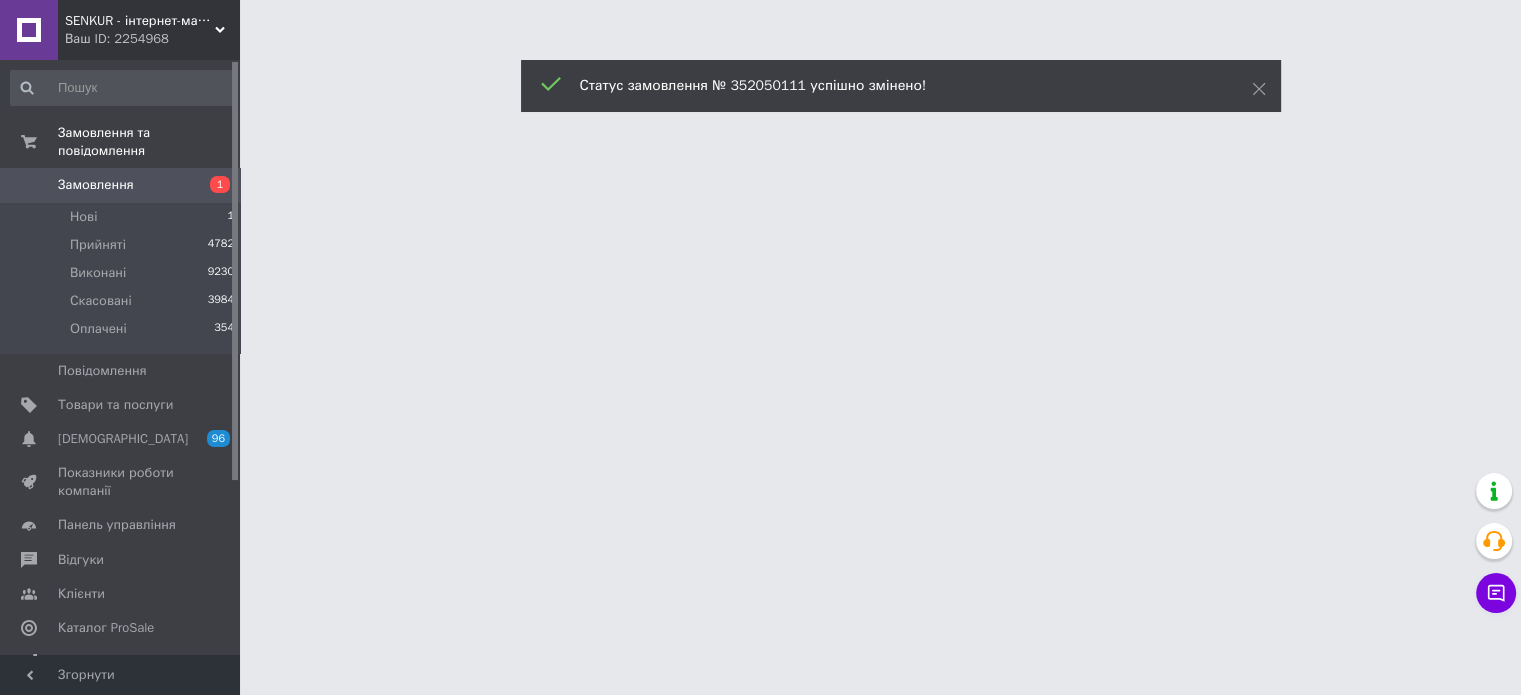 scroll, scrollTop: 0, scrollLeft: 0, axis: both 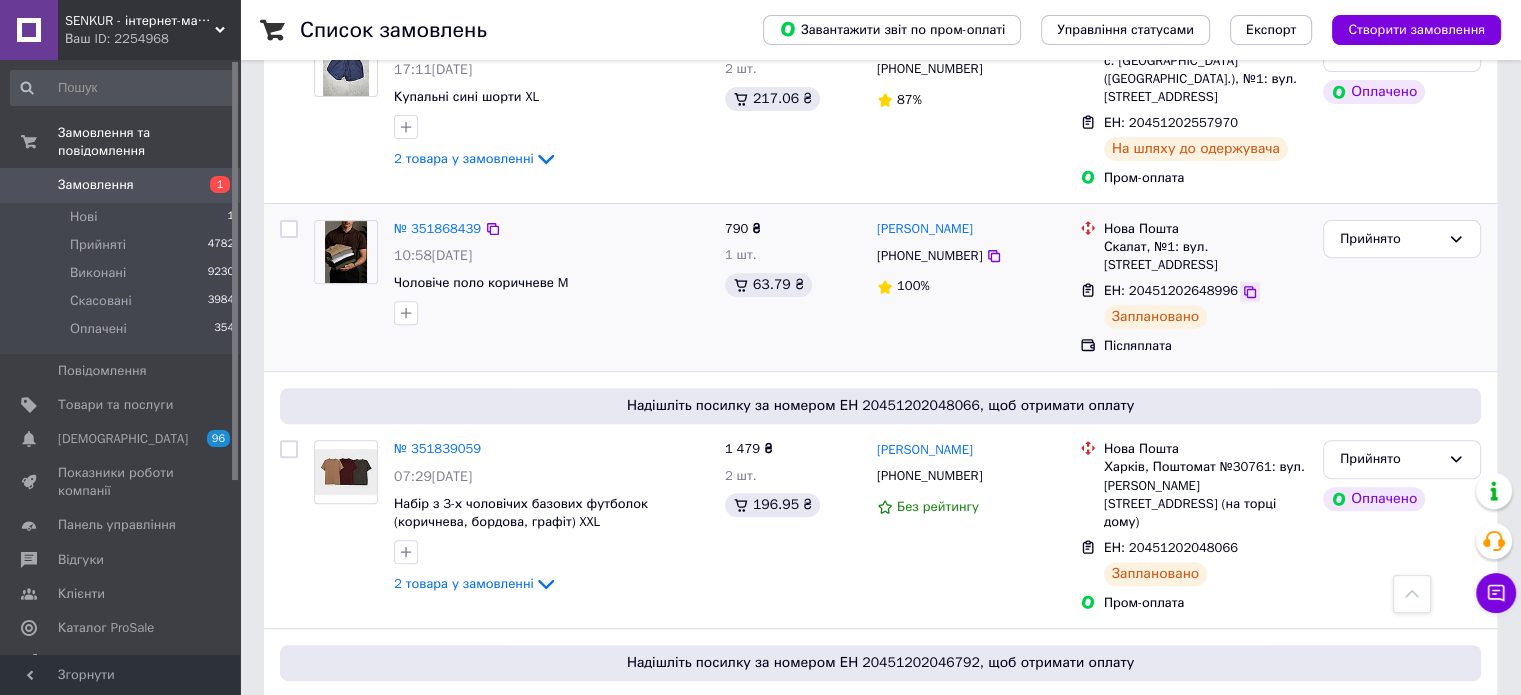 click 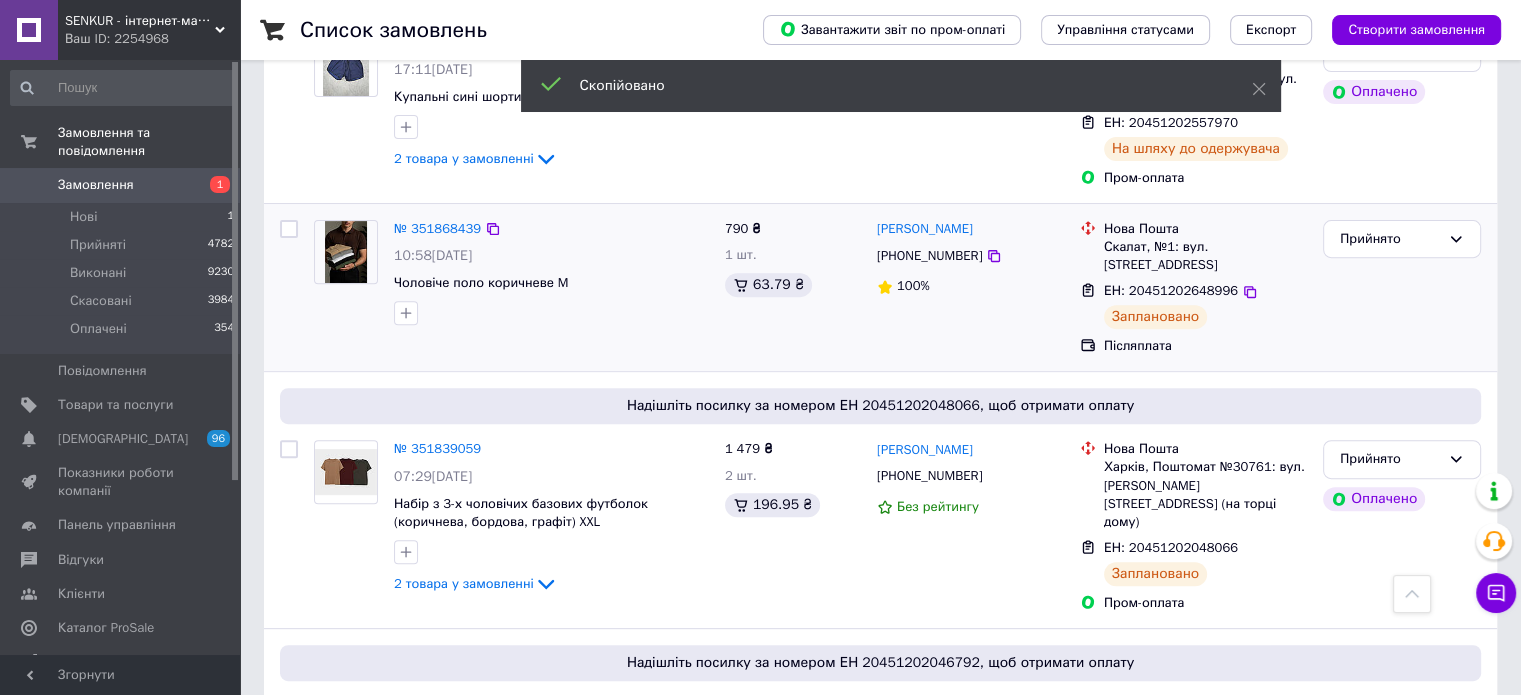 click on "[PHONE_NUMBER]" at bounding box center (929, 255) 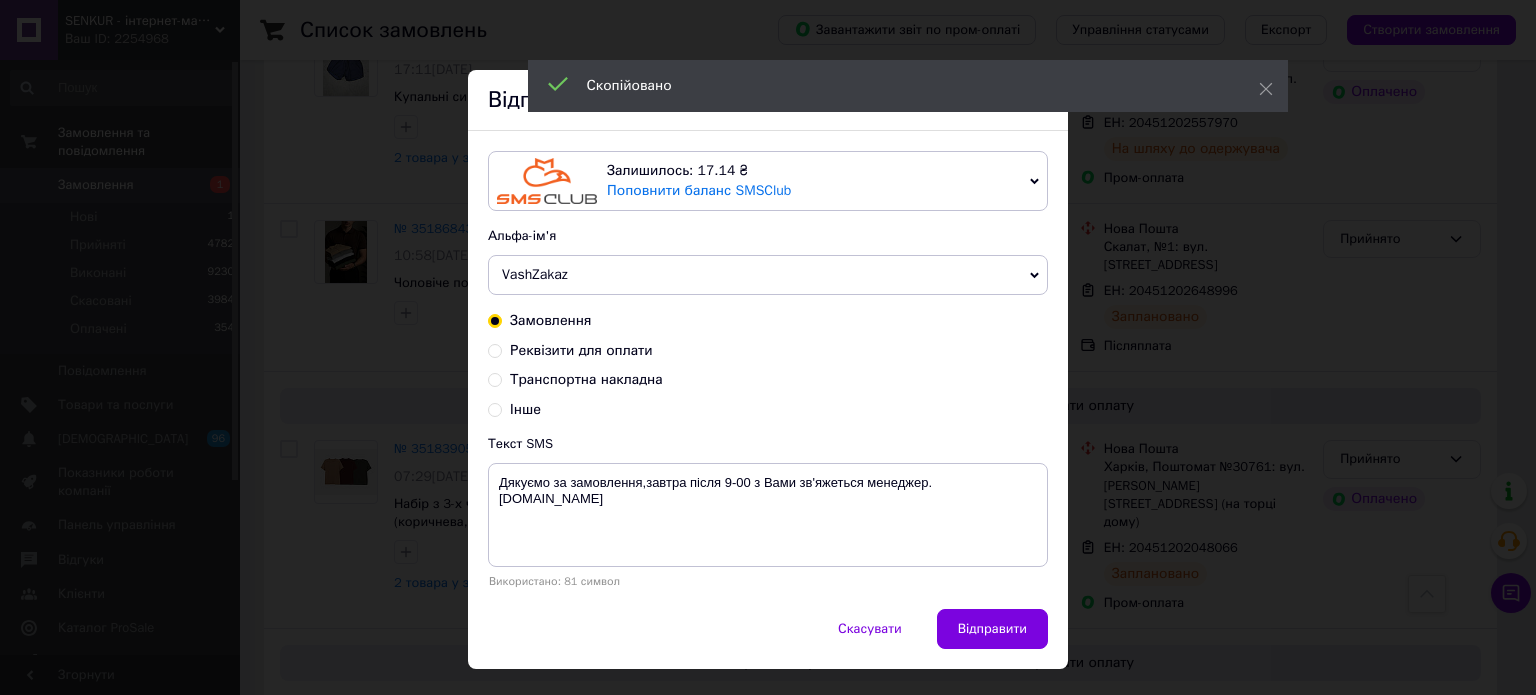 click on "Транспортна накладна" at bounding box center [586, 379] 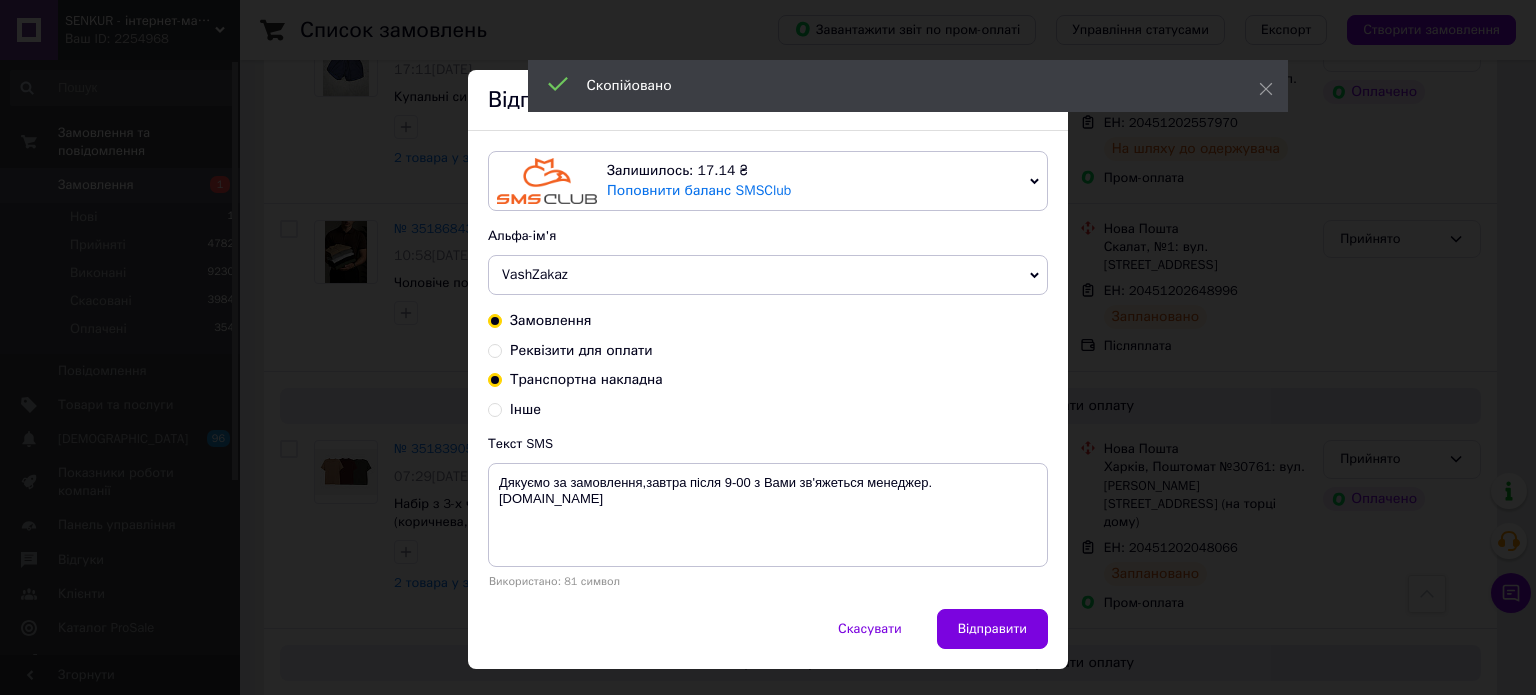 radio on "false" 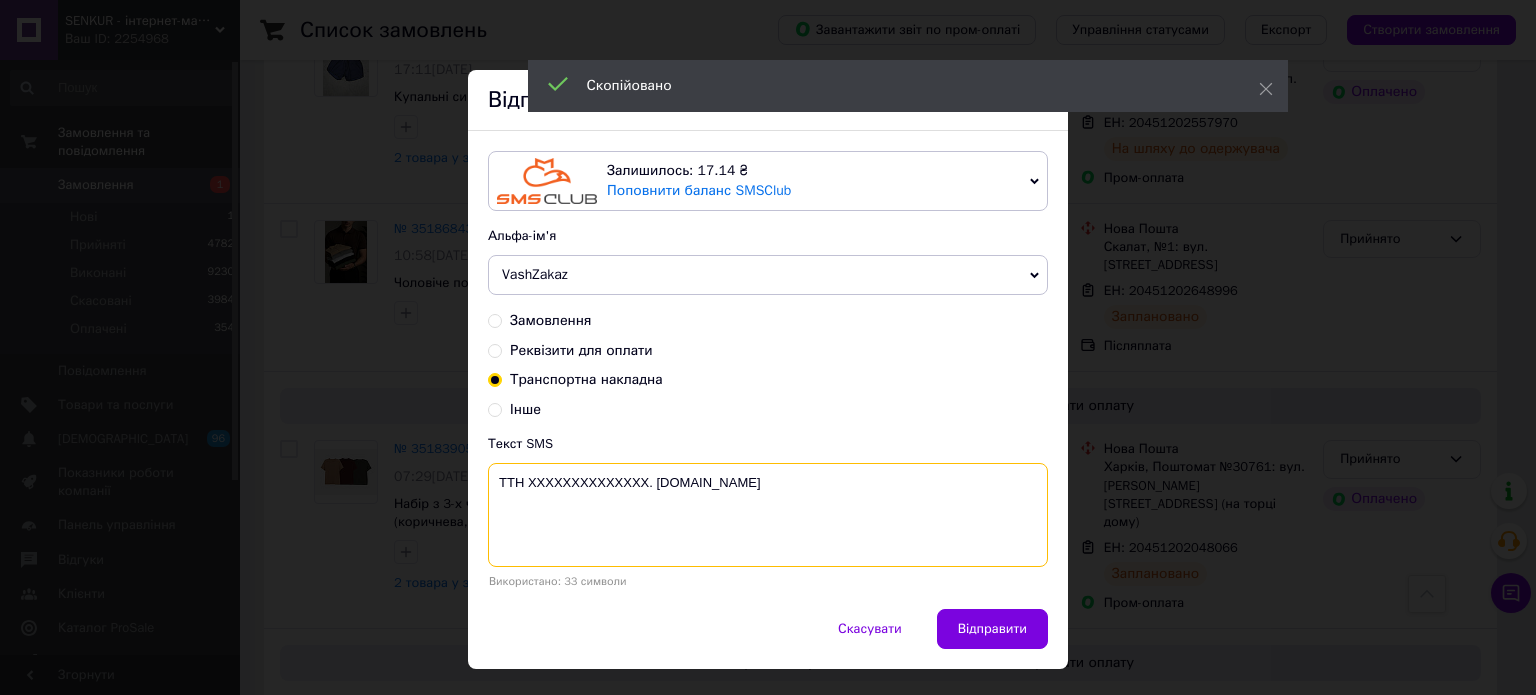 click on "ТТН XXXXXXXXXXXXXX. [DOMAIN_NAME]" at bounding box center (768, 515) 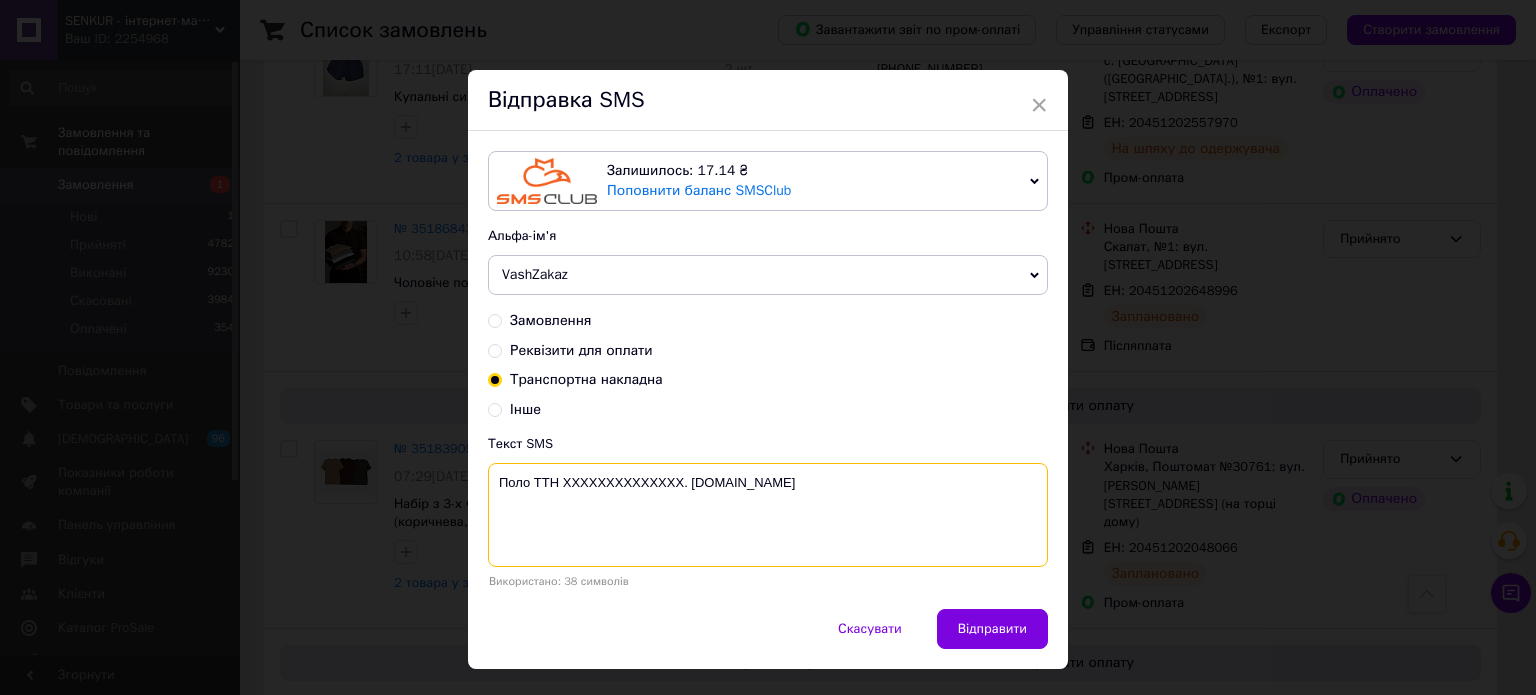 drag, startPoint x: 560, startPoint y: 487, endPoint x: 678, endPoint y: 482, distance: 118.10589 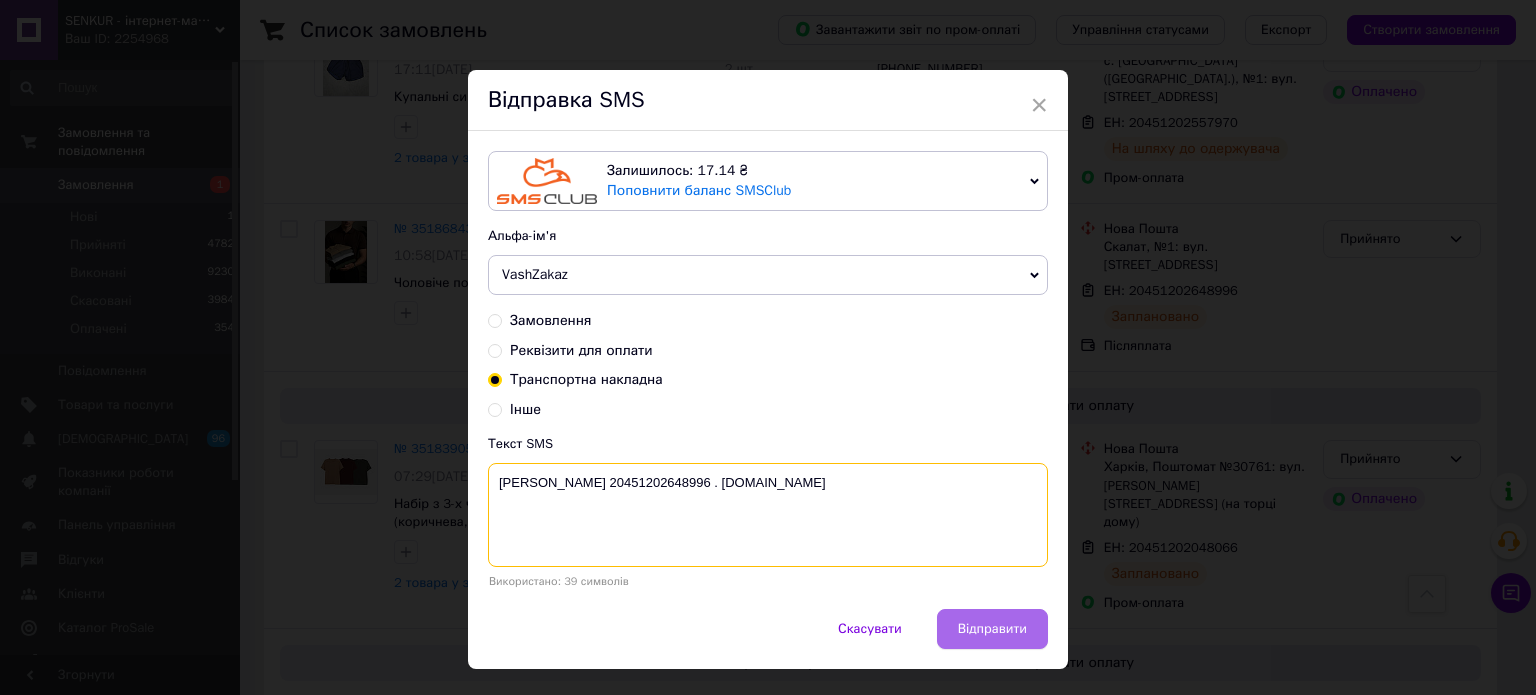 type on "[PERSON_NAME] 20451202648996 . [DOMAIN_NAME]" 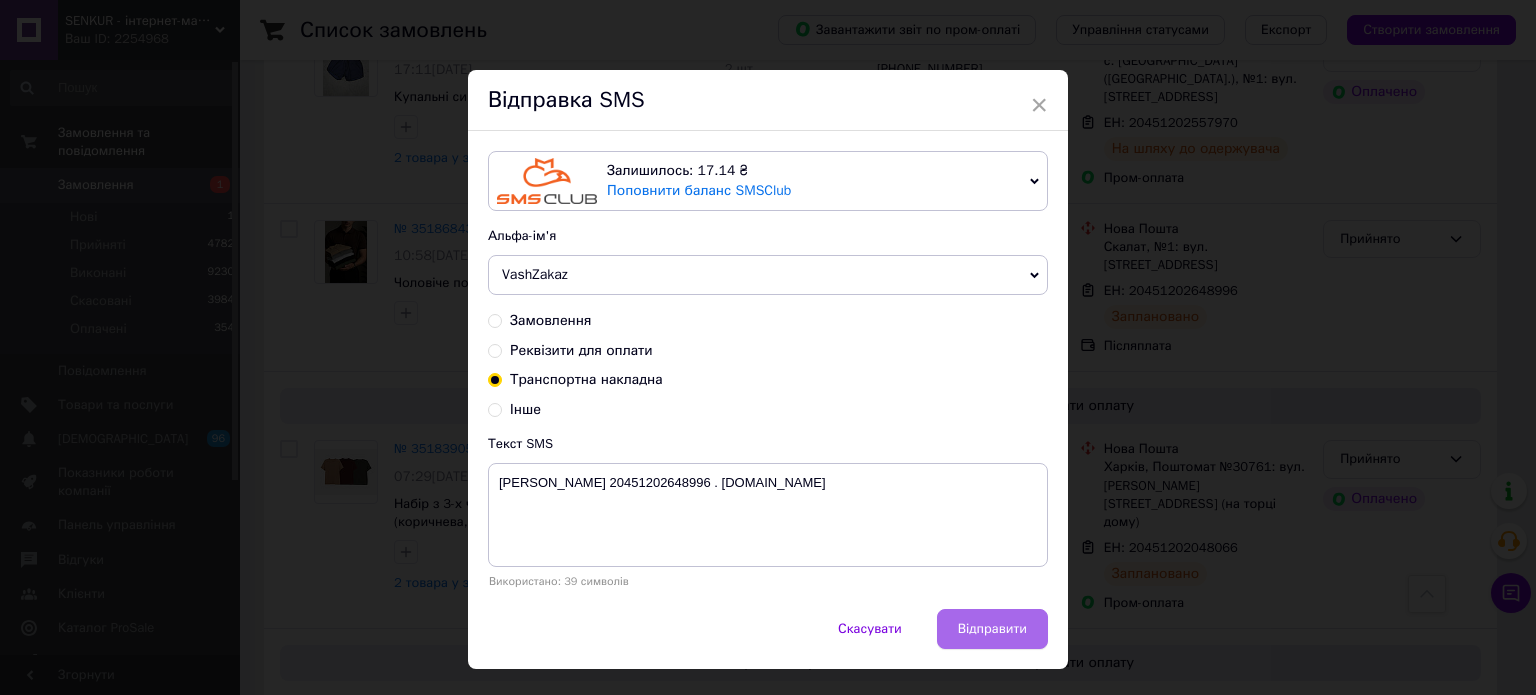 click on "Відправити" at bounding box center (992, 629) 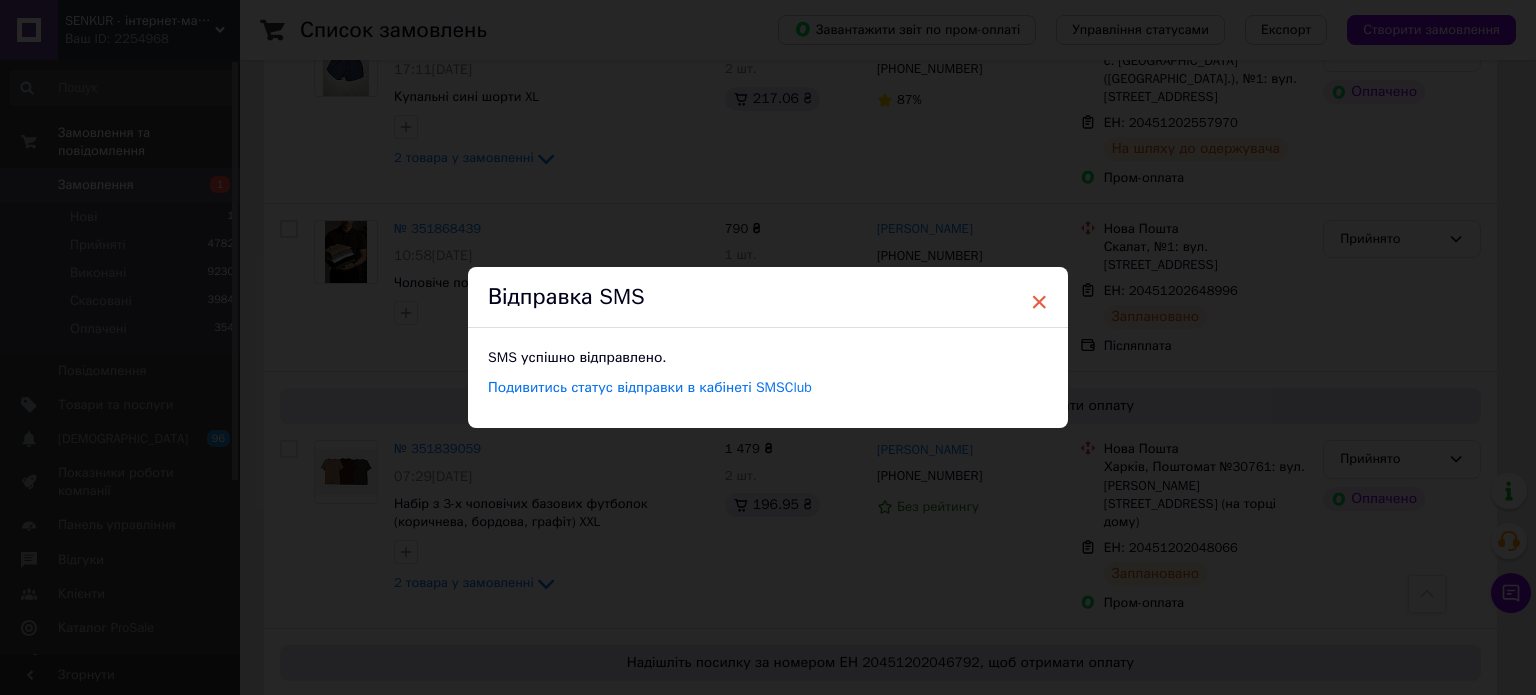 click on "×" at bounding box center (1039, 302) 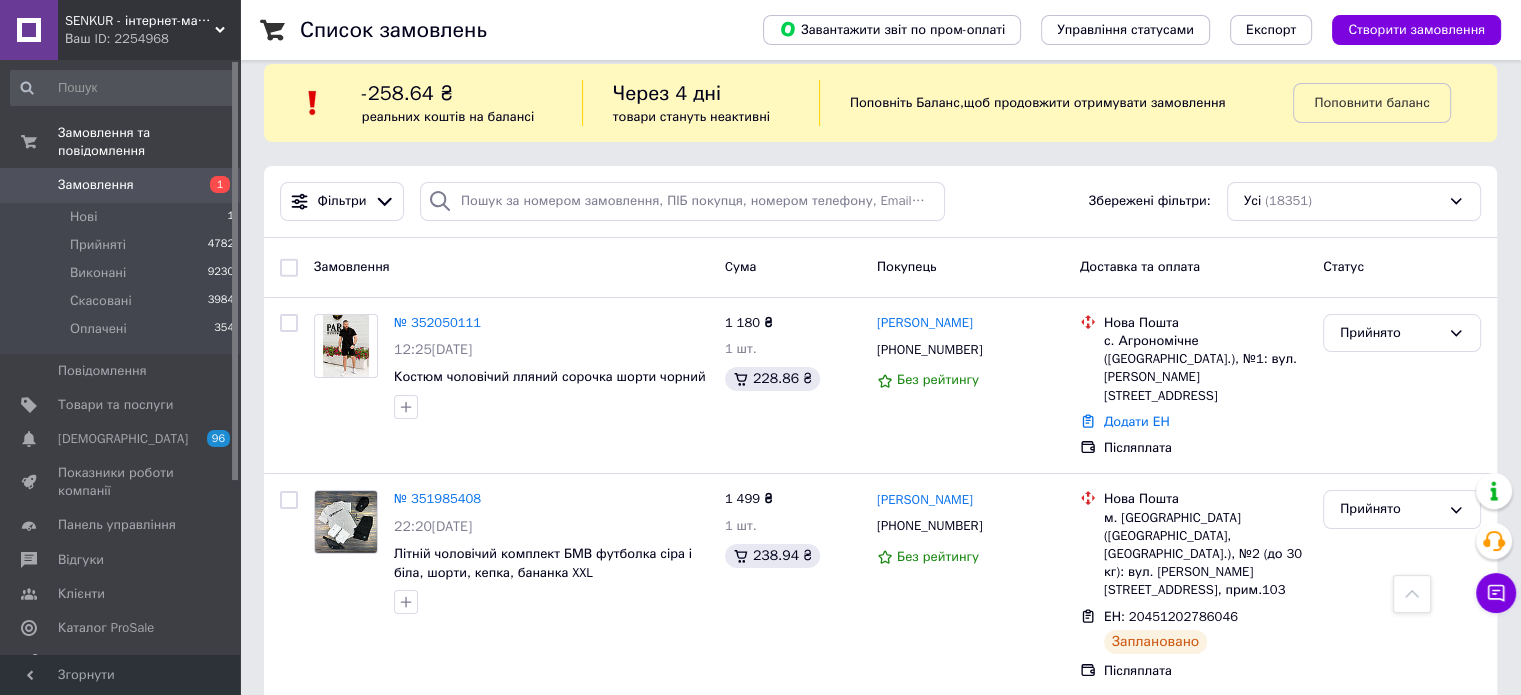 scroll, scrollTop: 0, scrollLeft: 0, axis: both 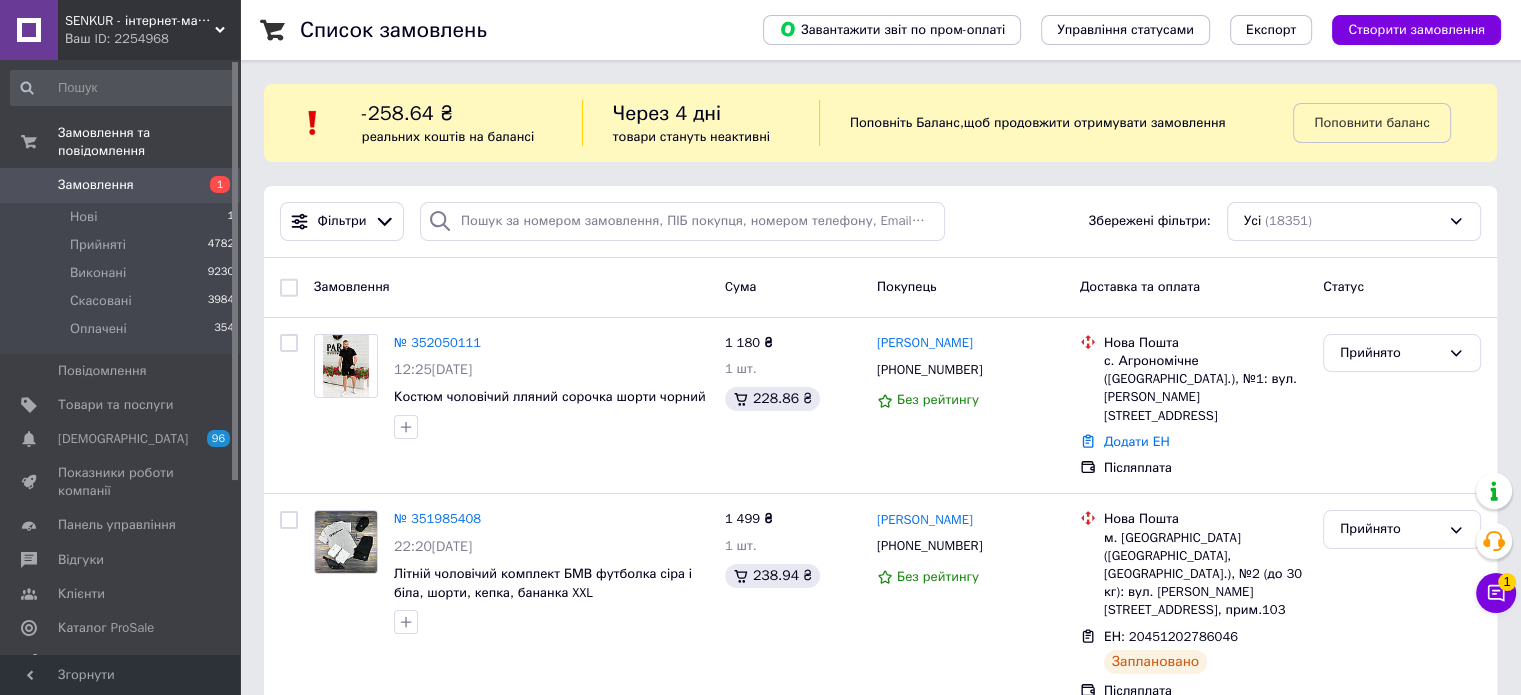 click 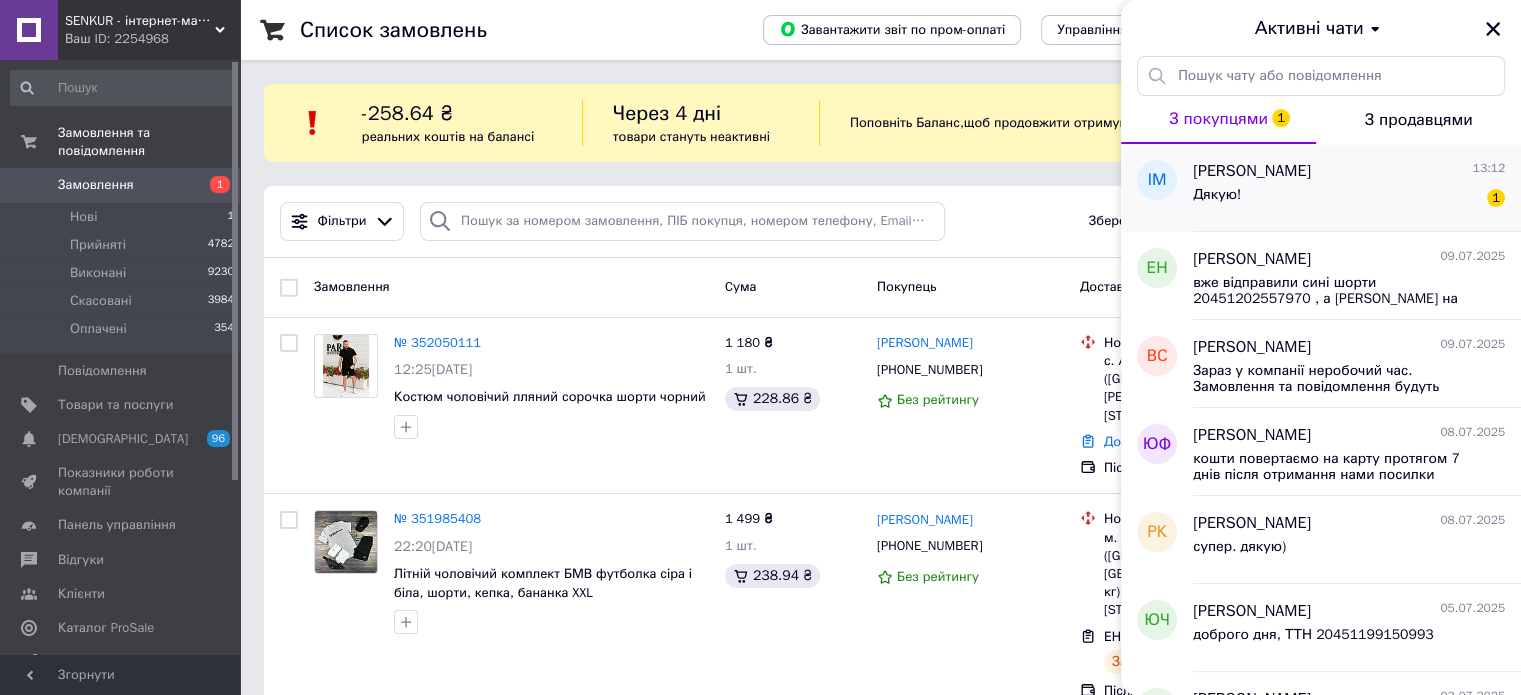 click on "Дякую! 1" at bounding box center (1349, 199) 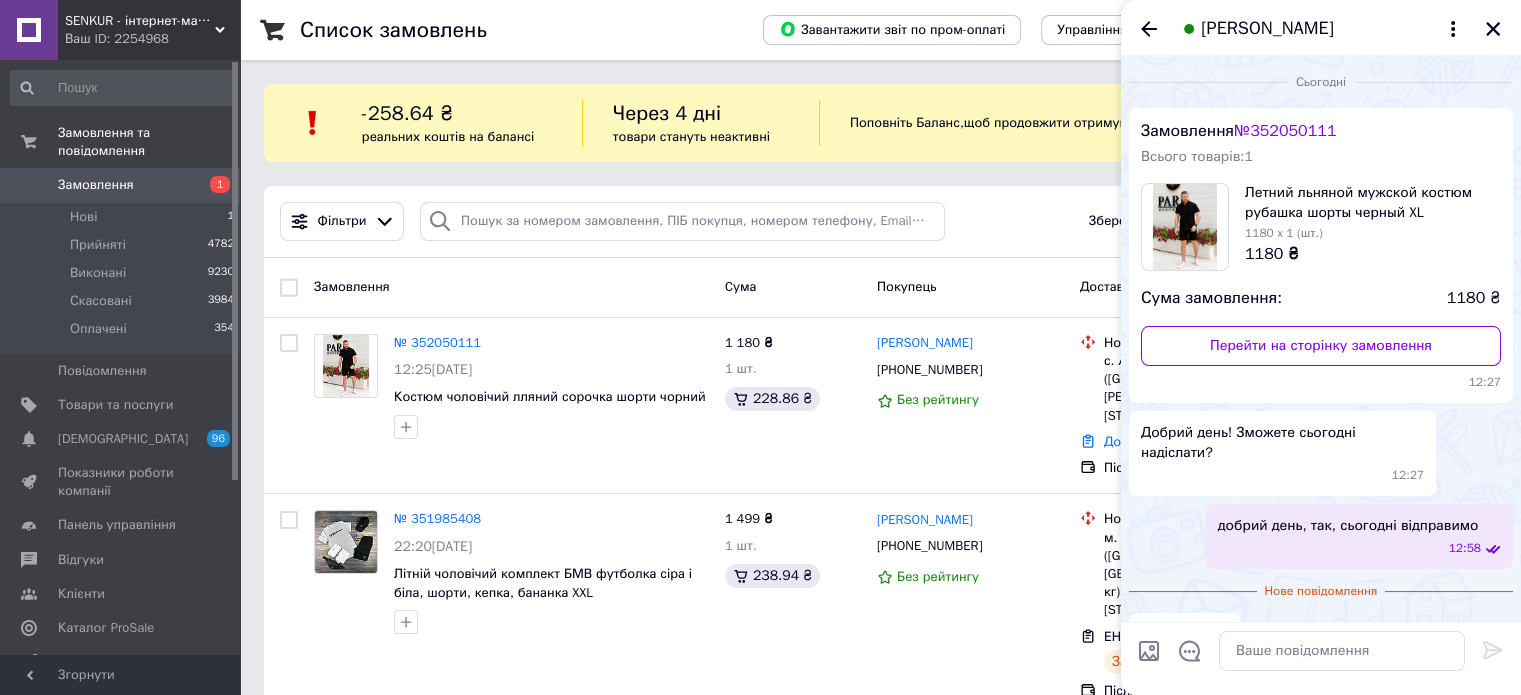 scroll, scrollTop: 24, scrollLeft: 0, axis: vertical 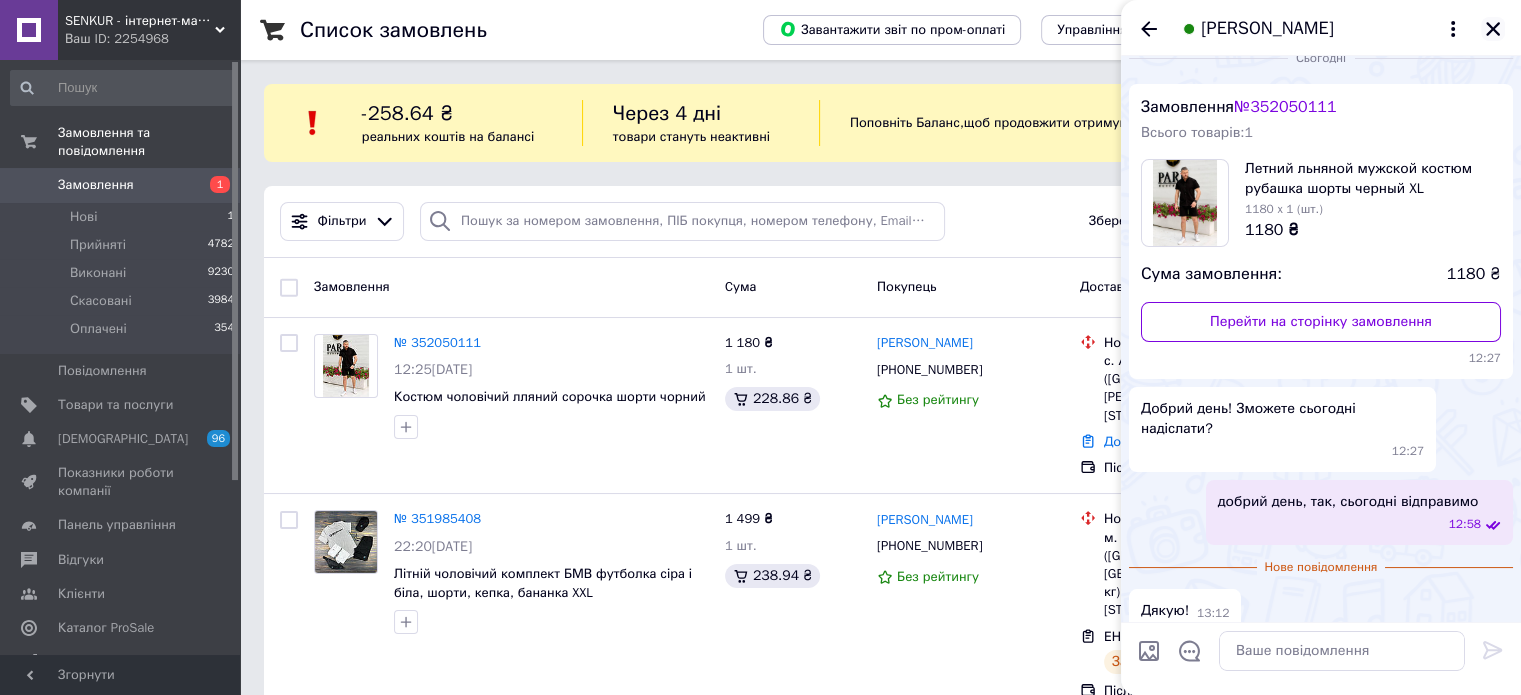 click 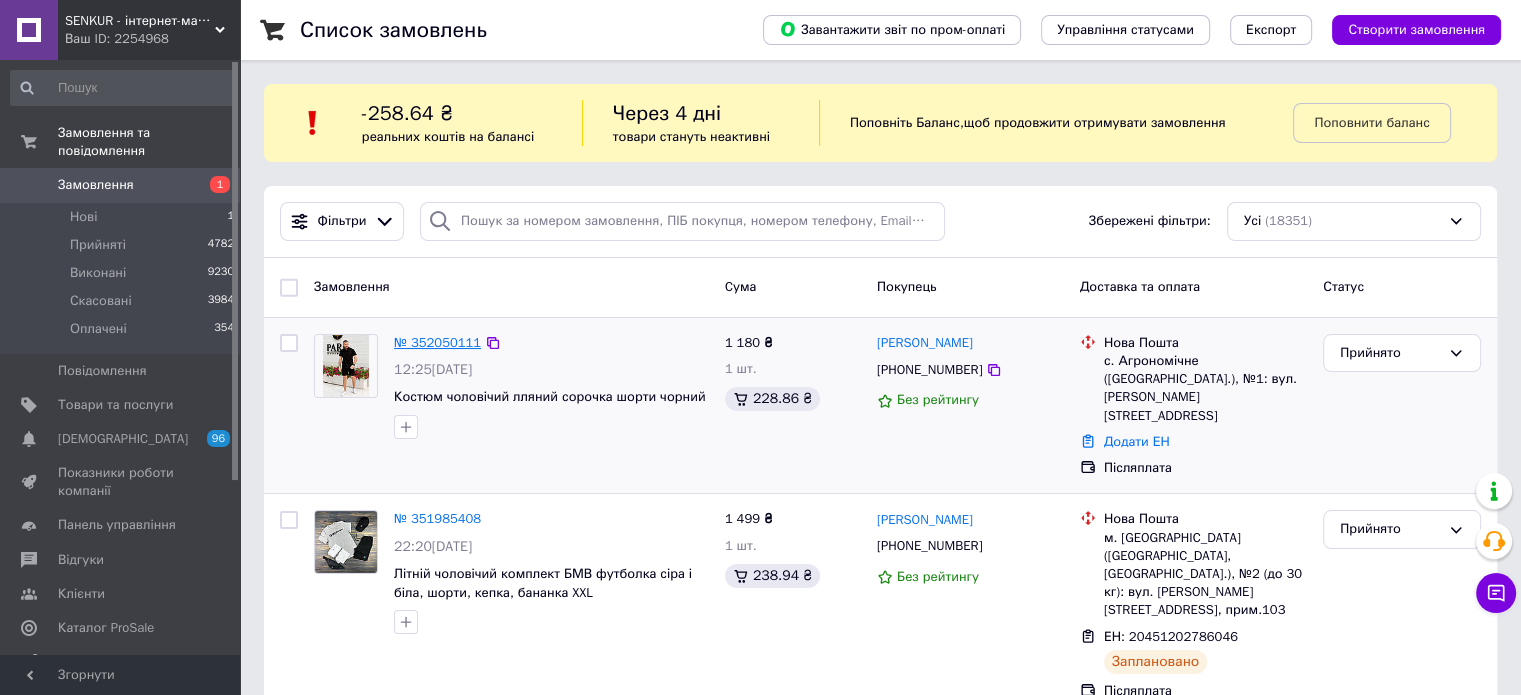 click on "№ 352050111" at bounding box center (437, 342) 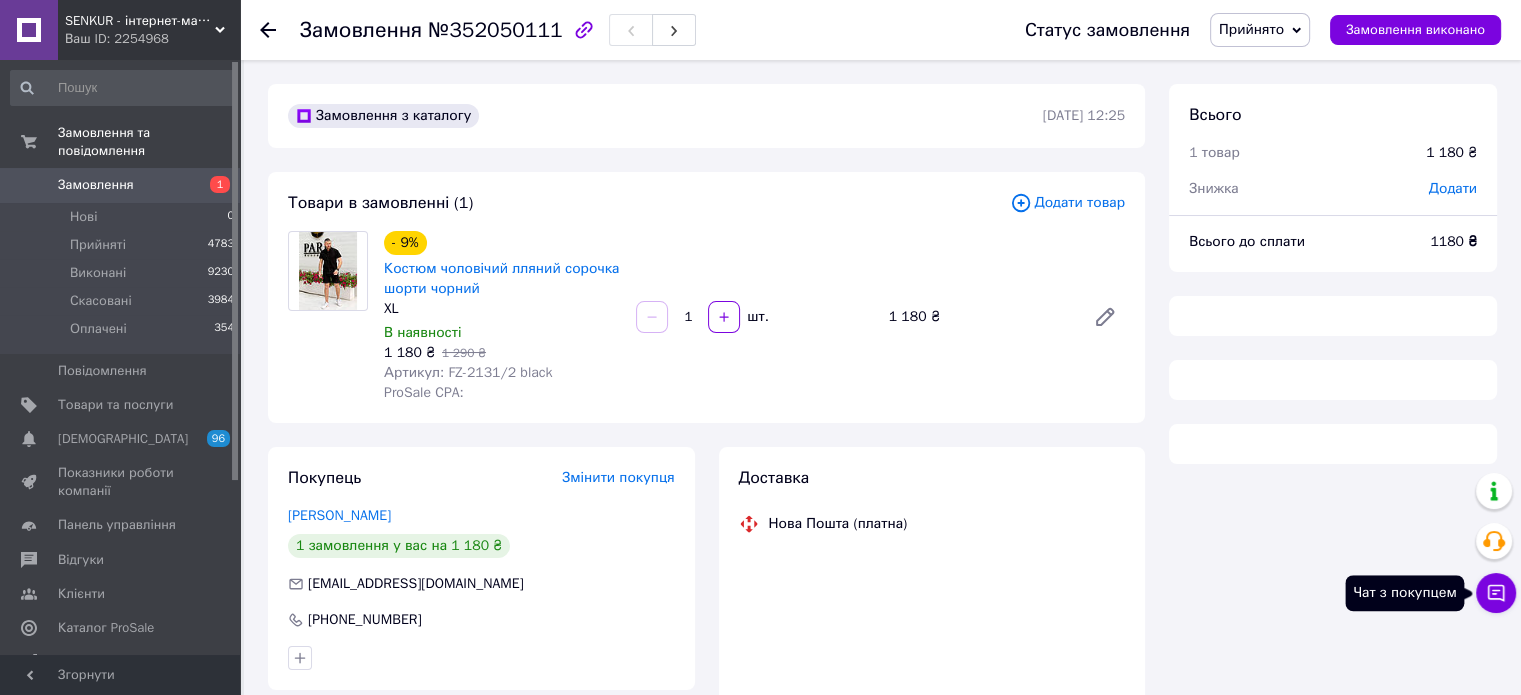 click 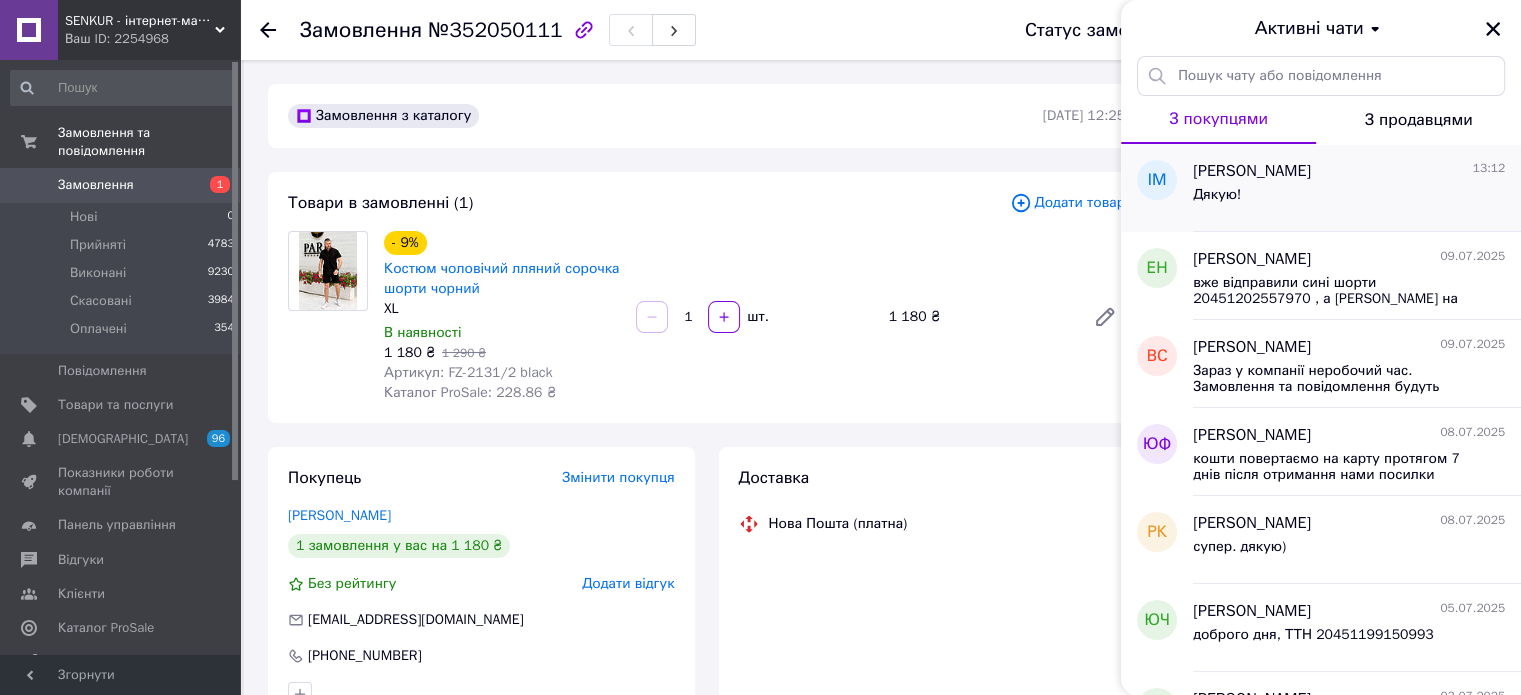 click on "Дякую!" at bounding box center [1349, 199] 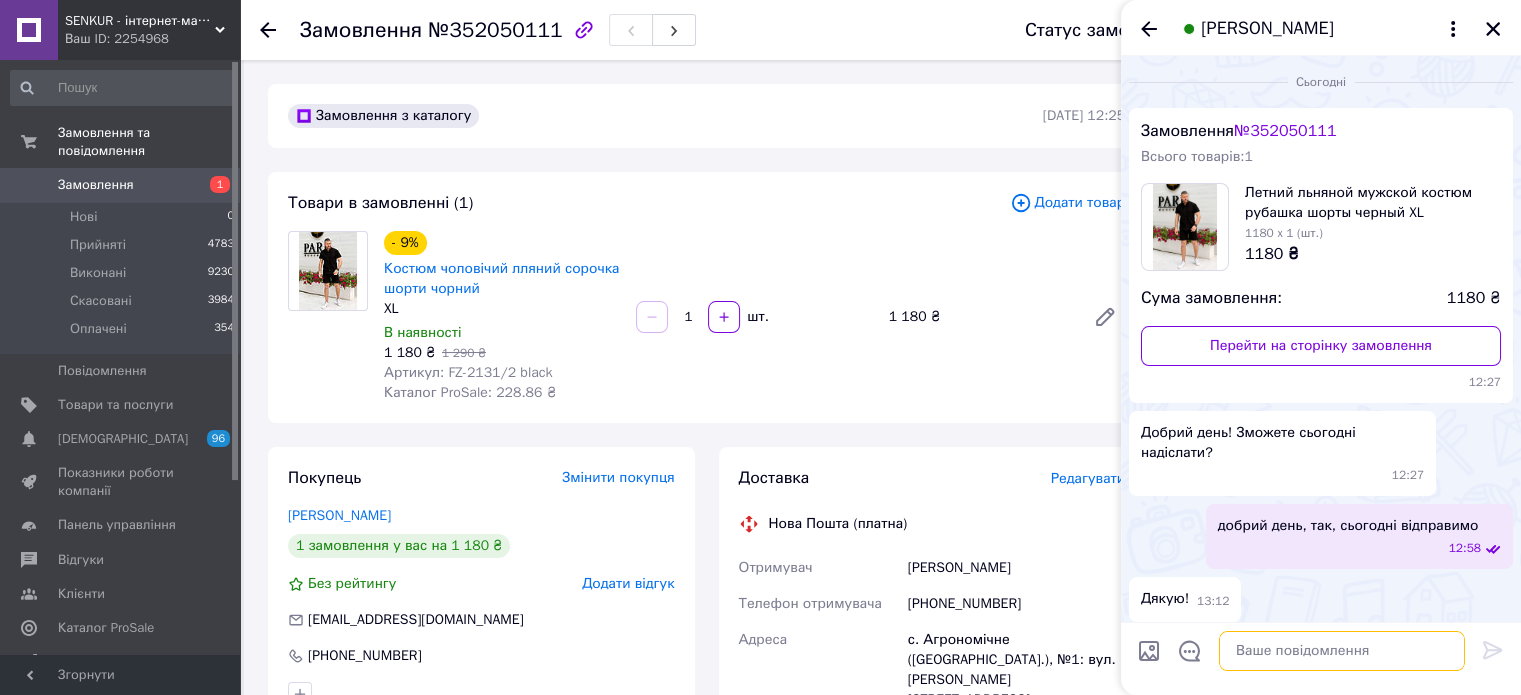 click at bounding box center [1342, 651] 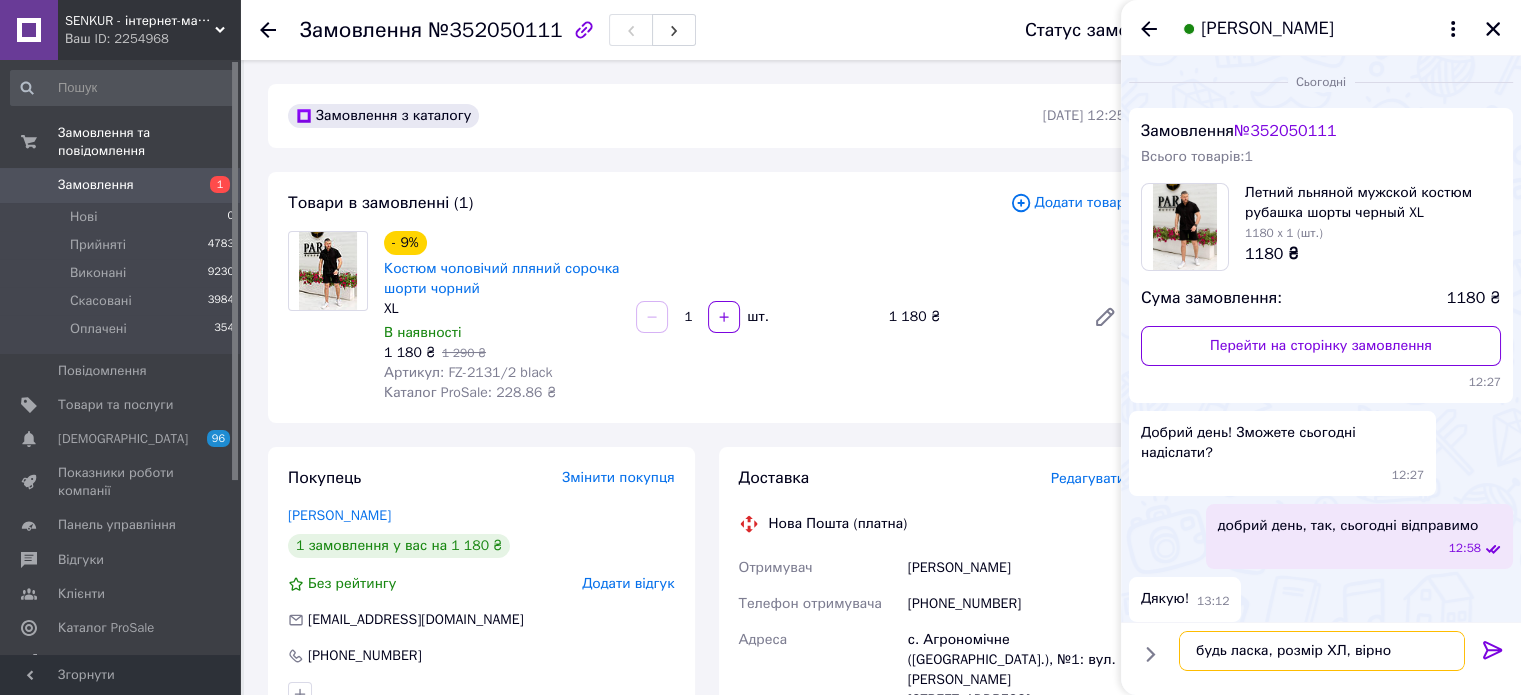 type on "будь ласка, розмір ХЛ, вірно?" 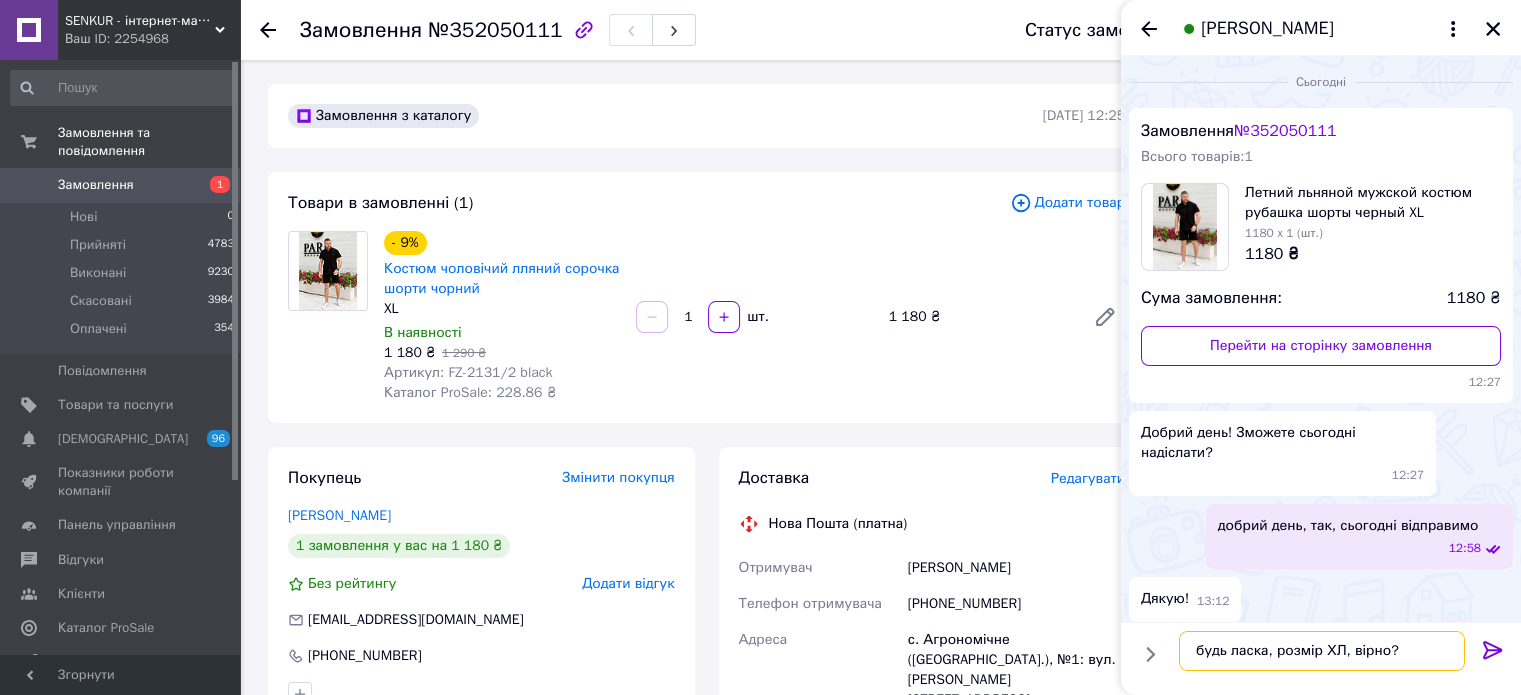 type 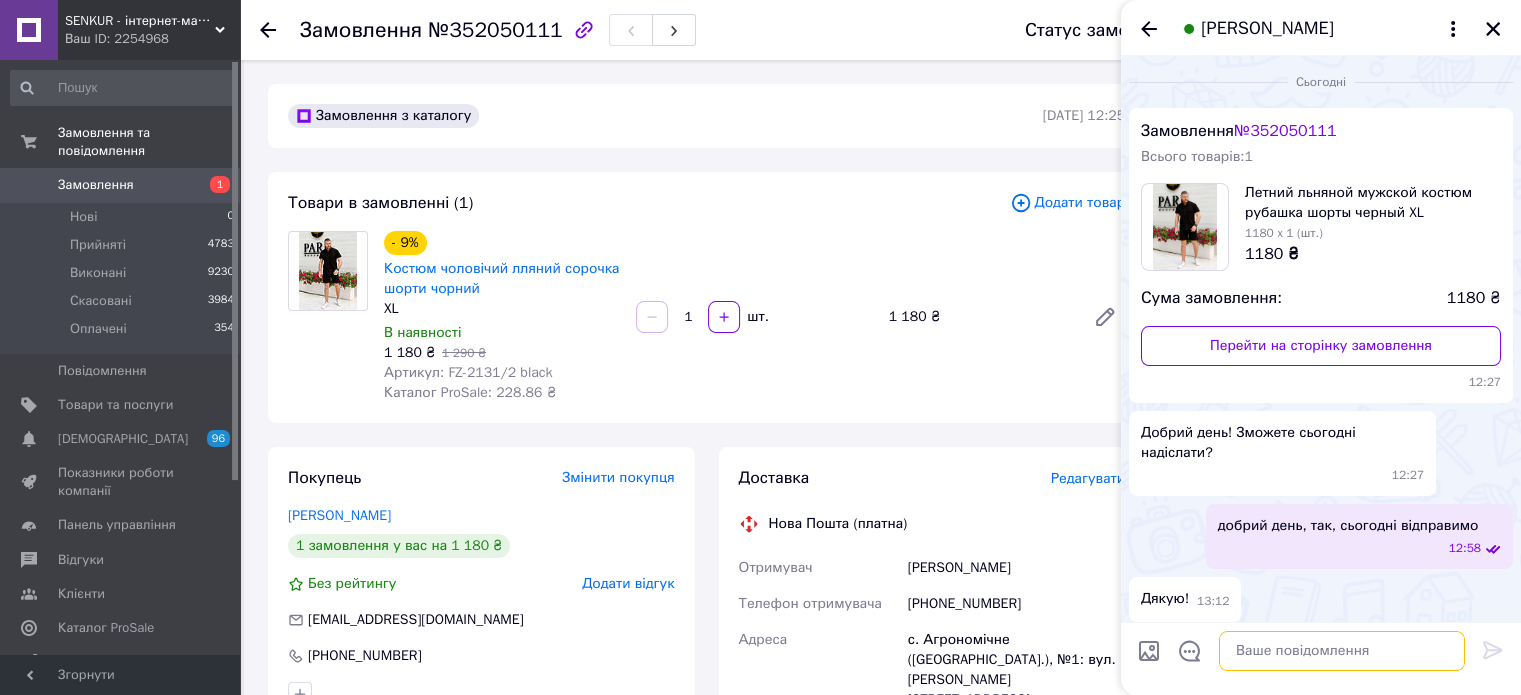 scroll, scrollTop: 40, scrollLeft: 0, axis: vertical 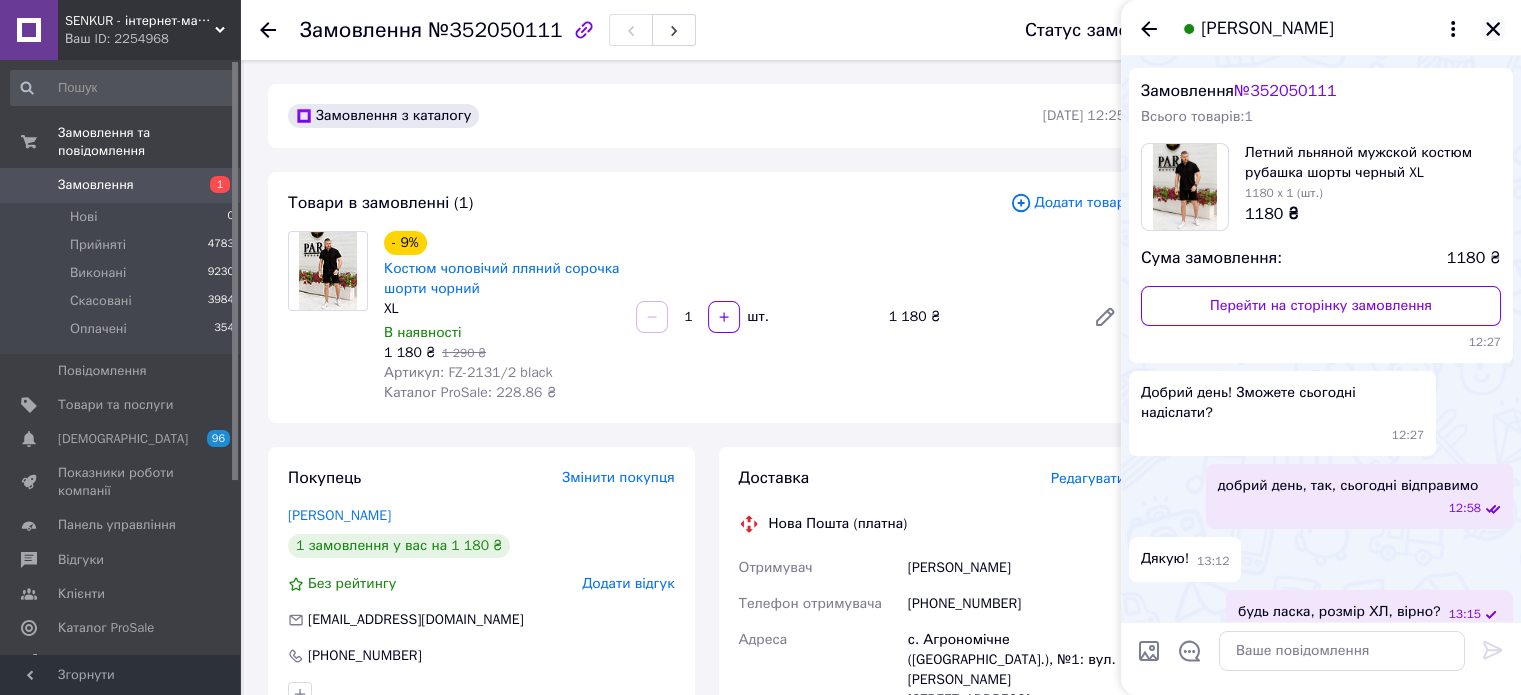 click 